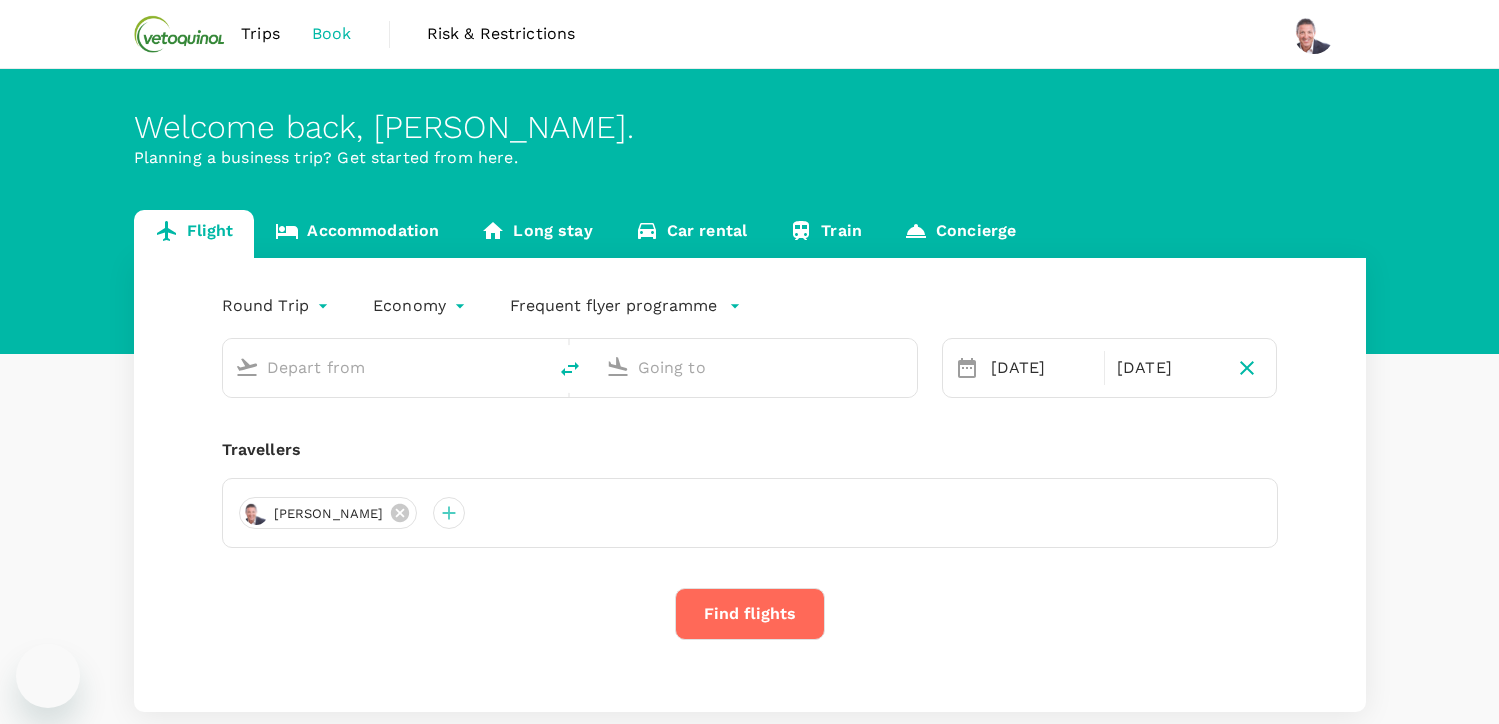 scroll, scrollTop: 0, scrollLeft: 0, axis: both 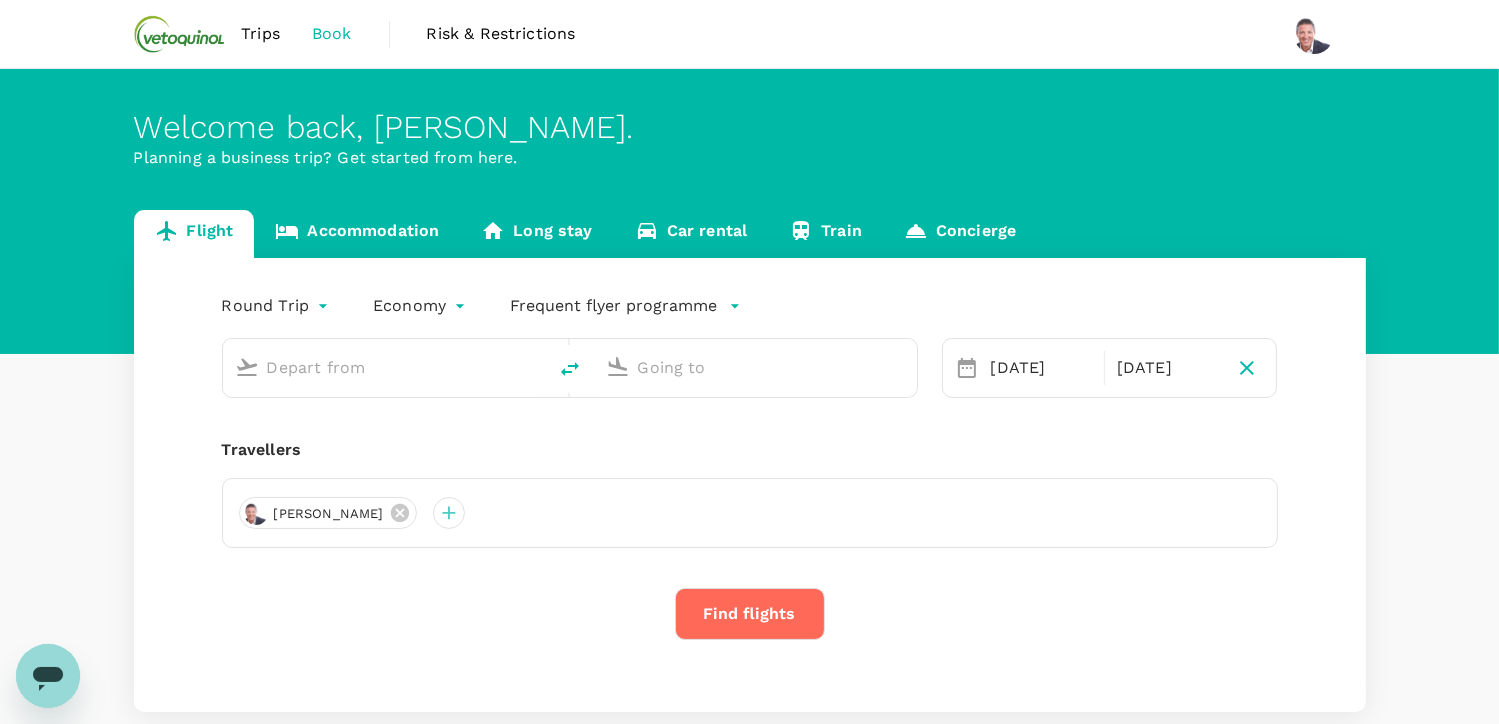 type on "[GEOGRAPHIC_DATA], [GEOGRAPHIC_DATA] (any)" 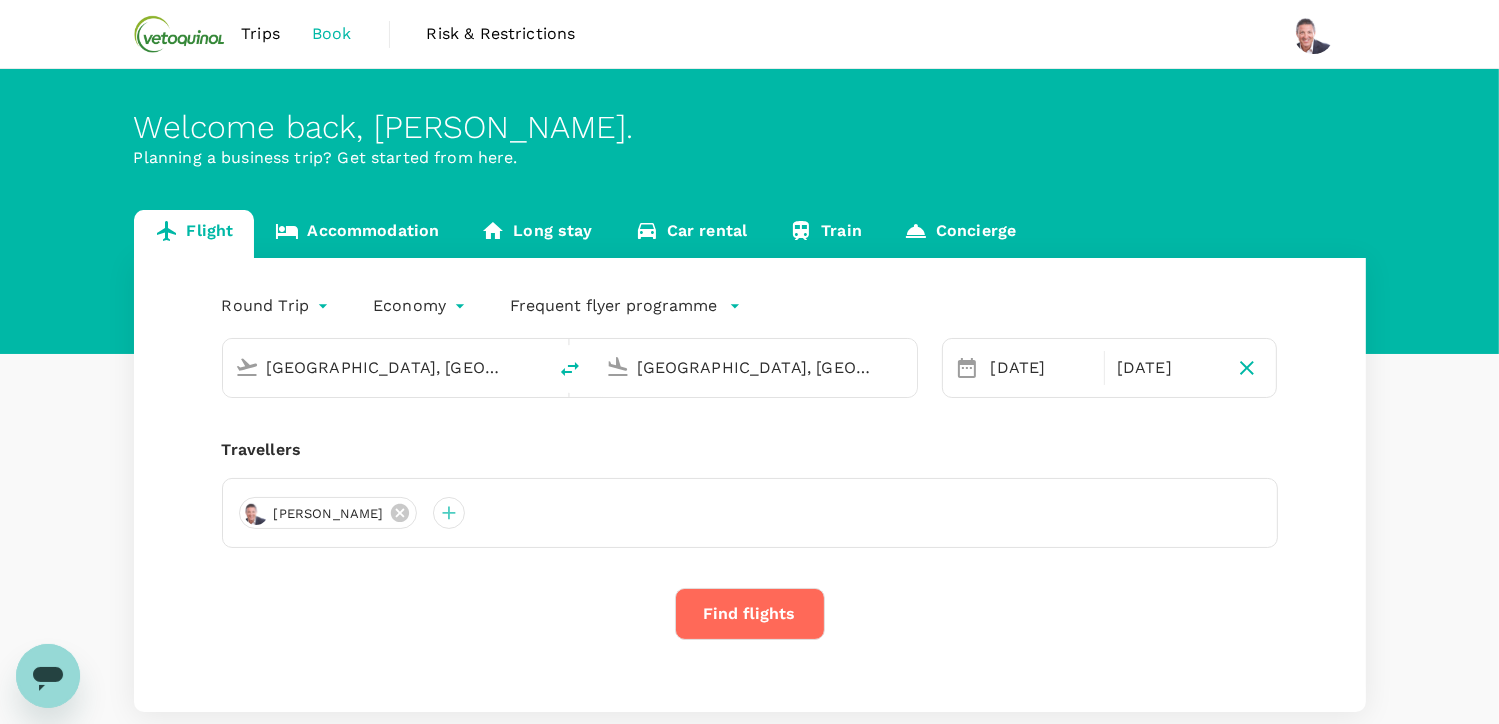 type 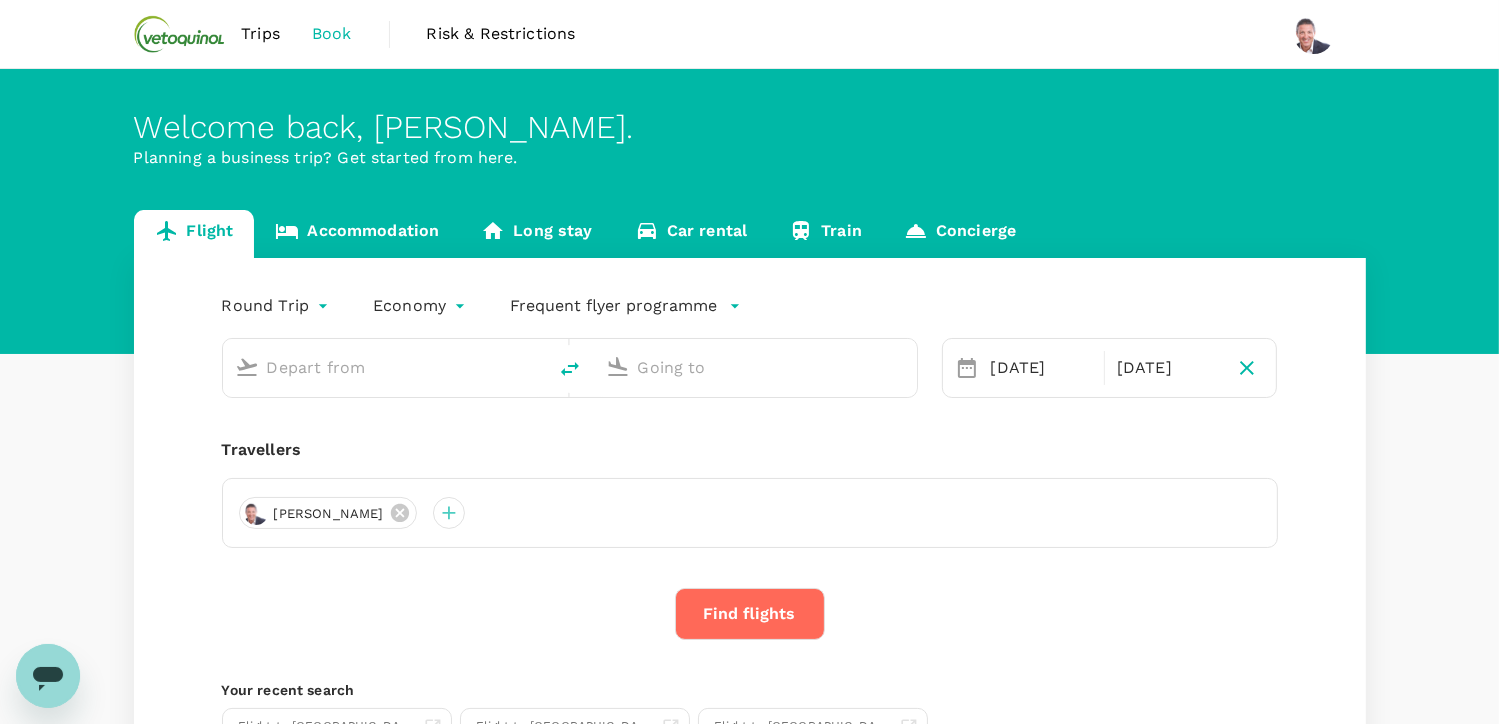 type on "[GEOGRAPHIC_DATA], [GEOGRAPHIC_DATA] (any)" 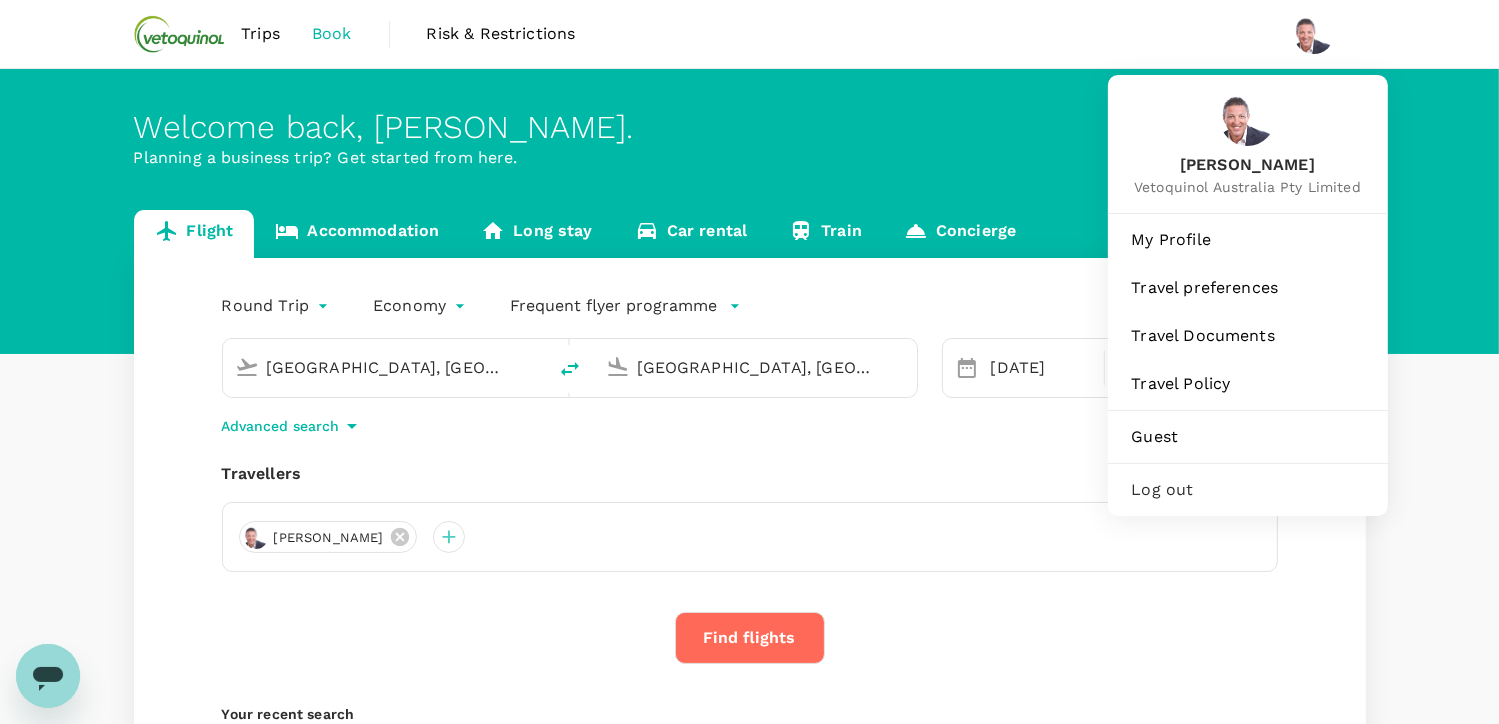 click at bounding box center (1314, 34) 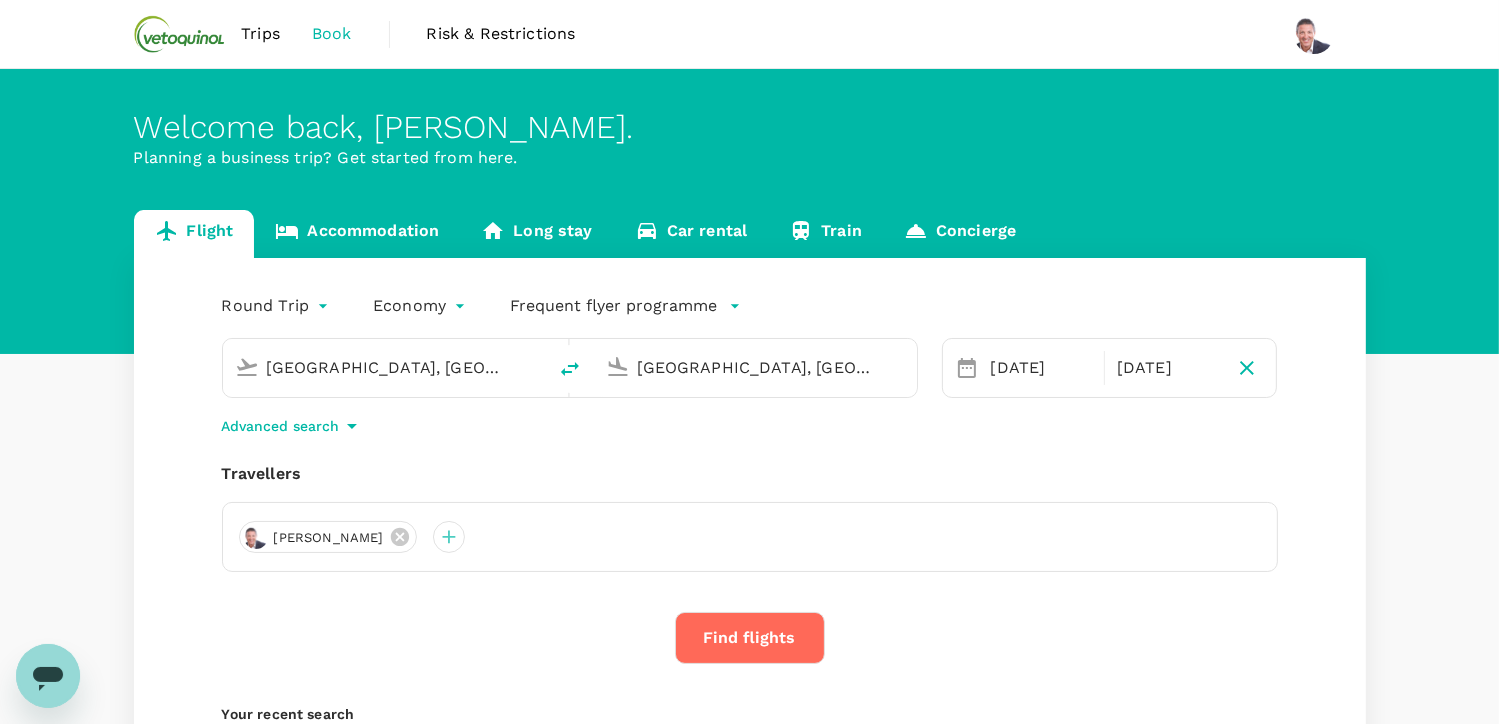 click at bounding box center [1314, 34] 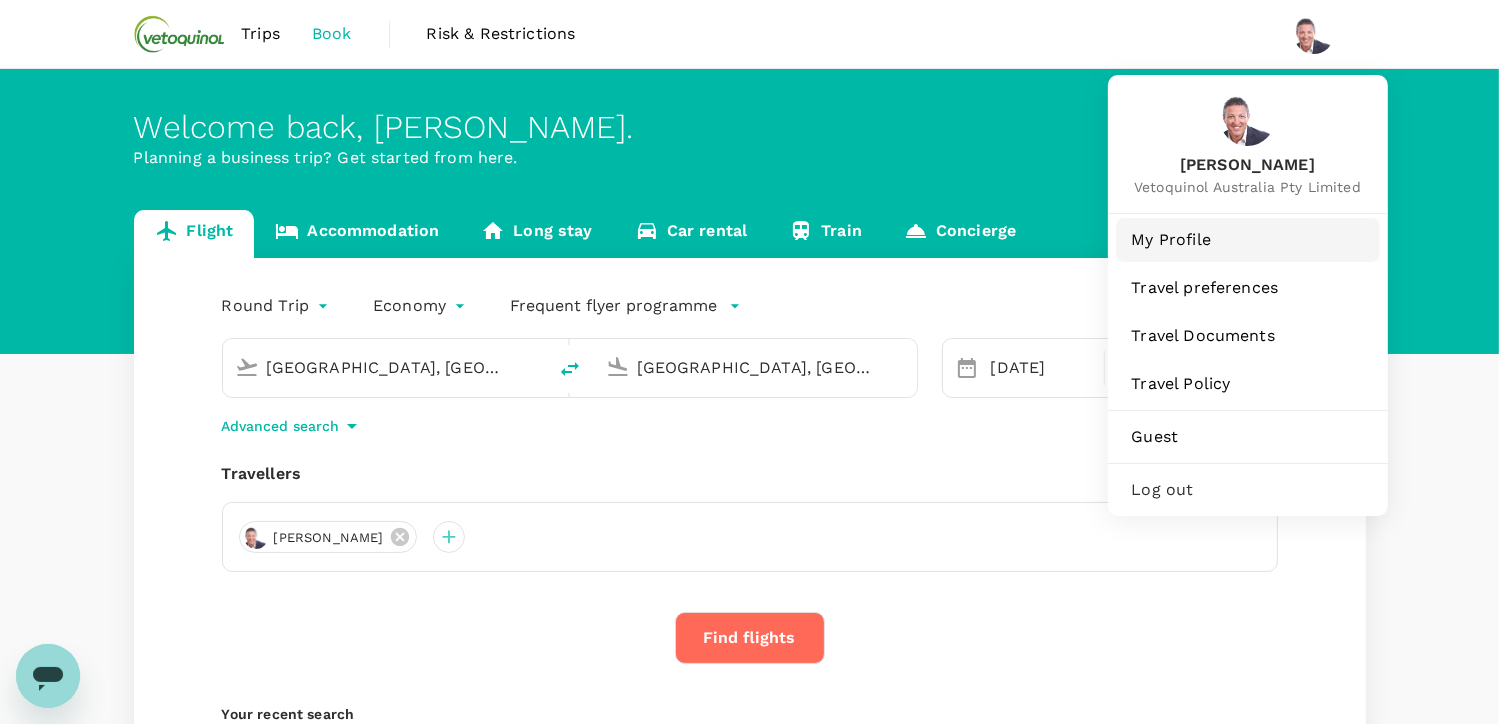 click on "My Profile" at bounding box center (1248, 240) 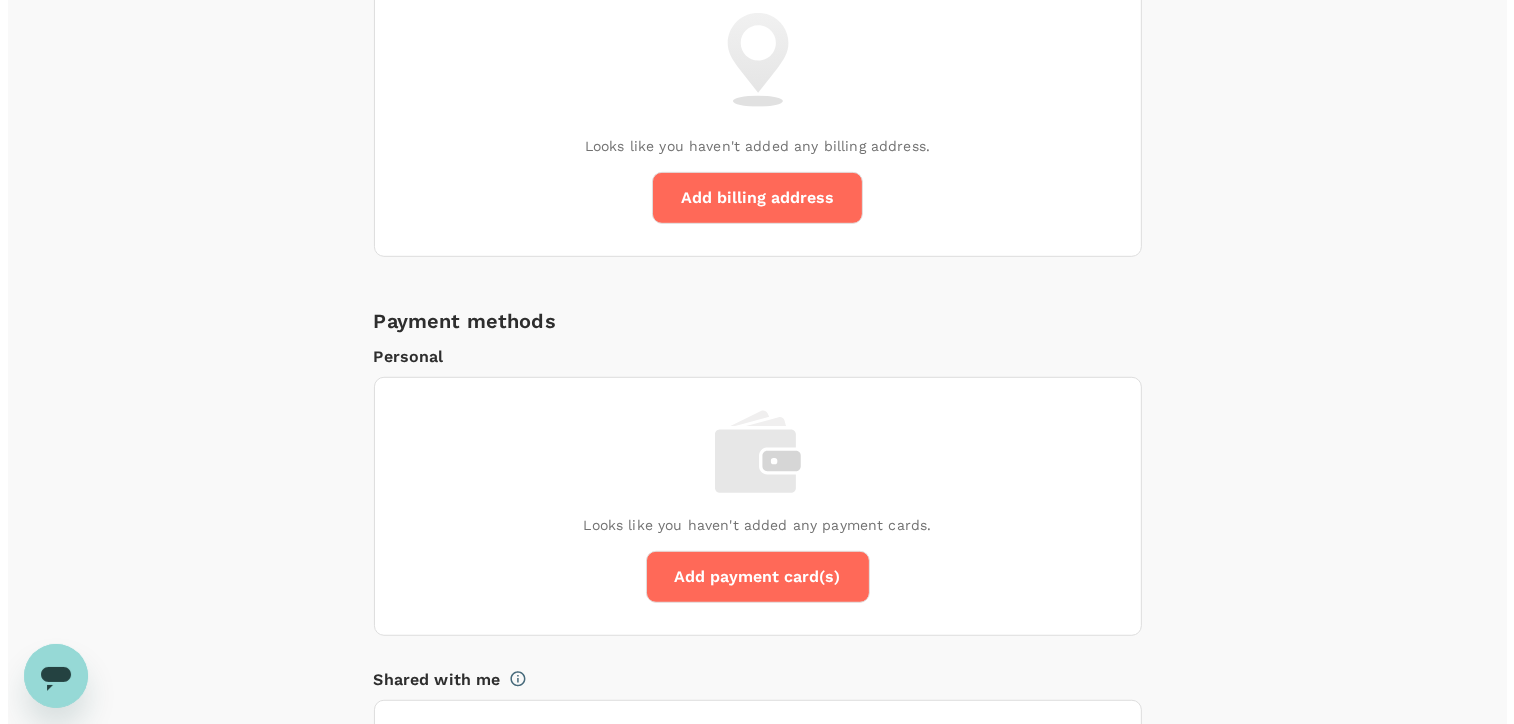 scroll, scrollTop: 1200, scrollLeft: 0, axis: vertical 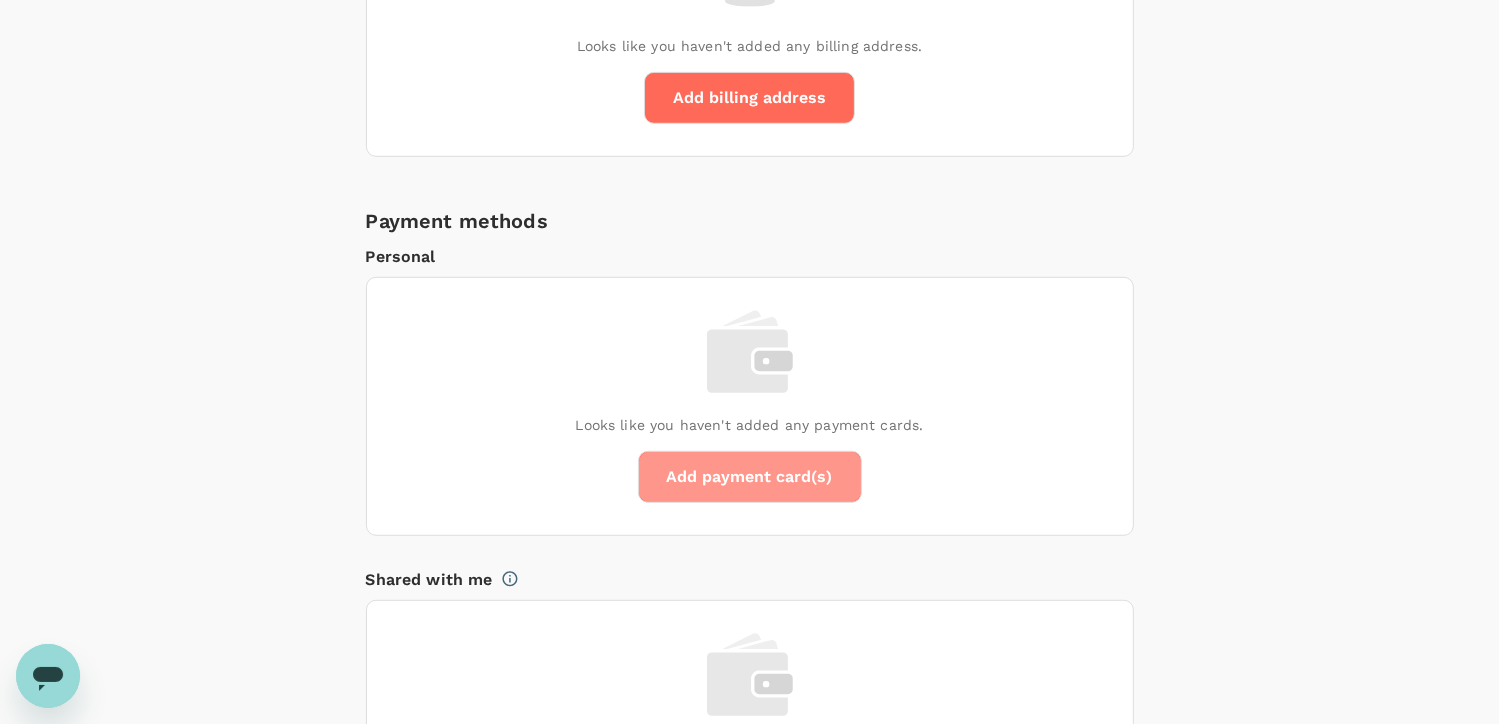 click on "Add payment card(s)" at bounding box center [750, 477] 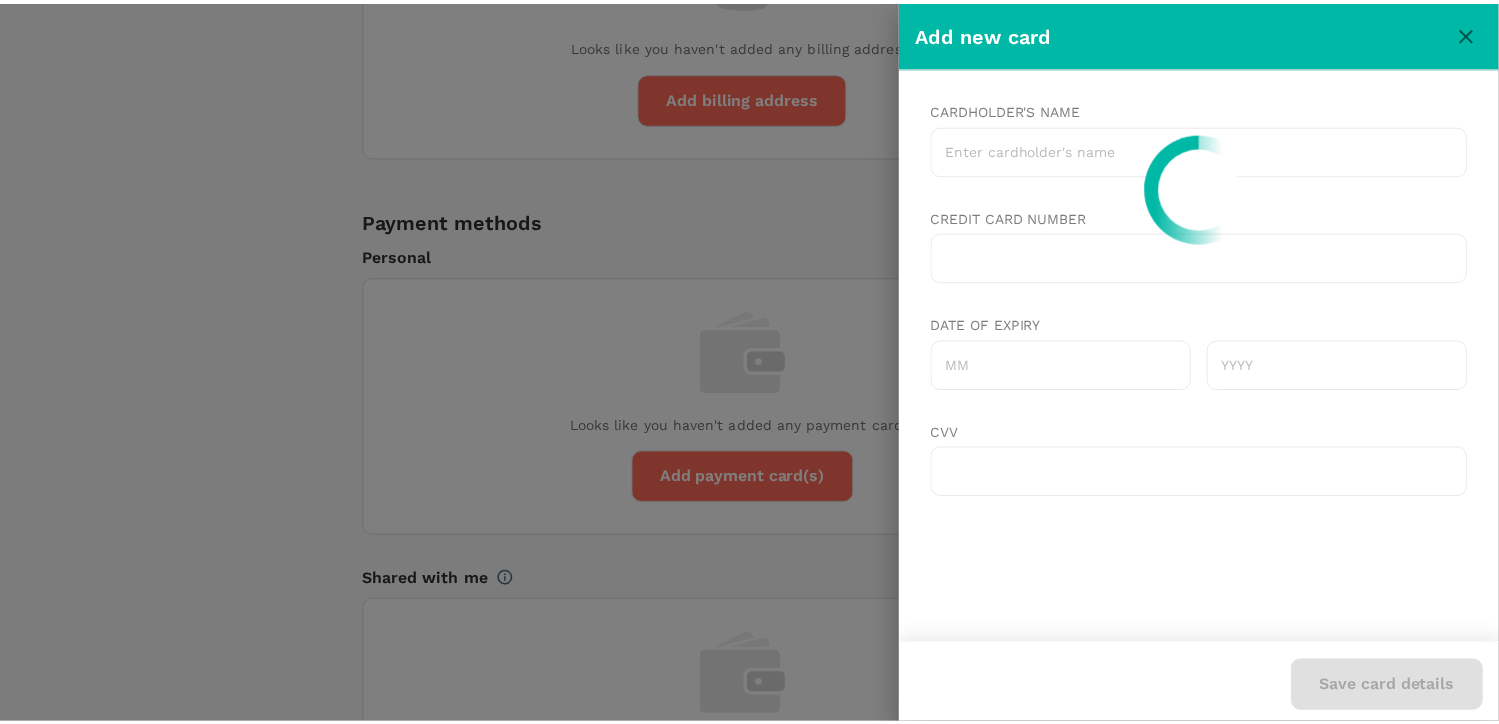 scroll, scrollTop: 0, scrollLeft: 0, axis: both 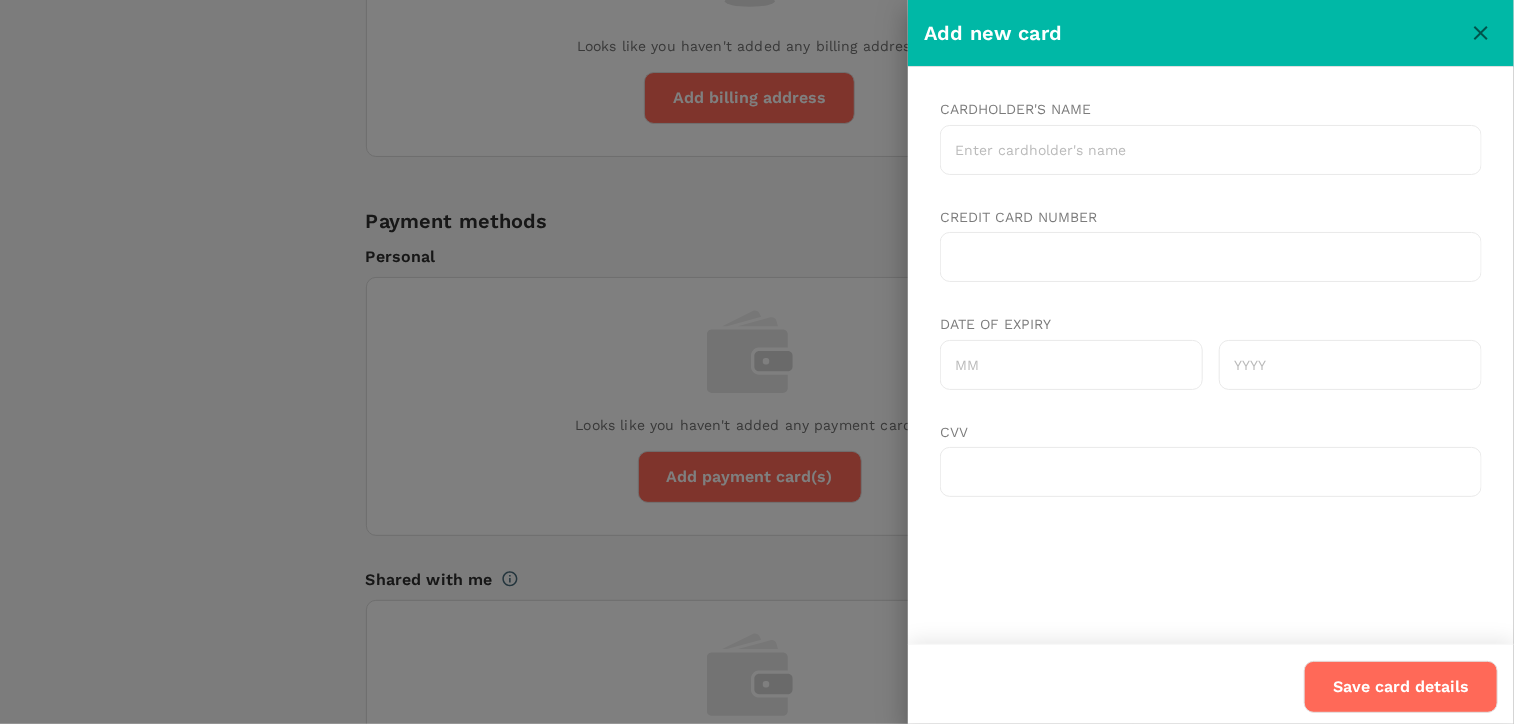 click on "Cardholder's name" at bounding box center (1211, 149) 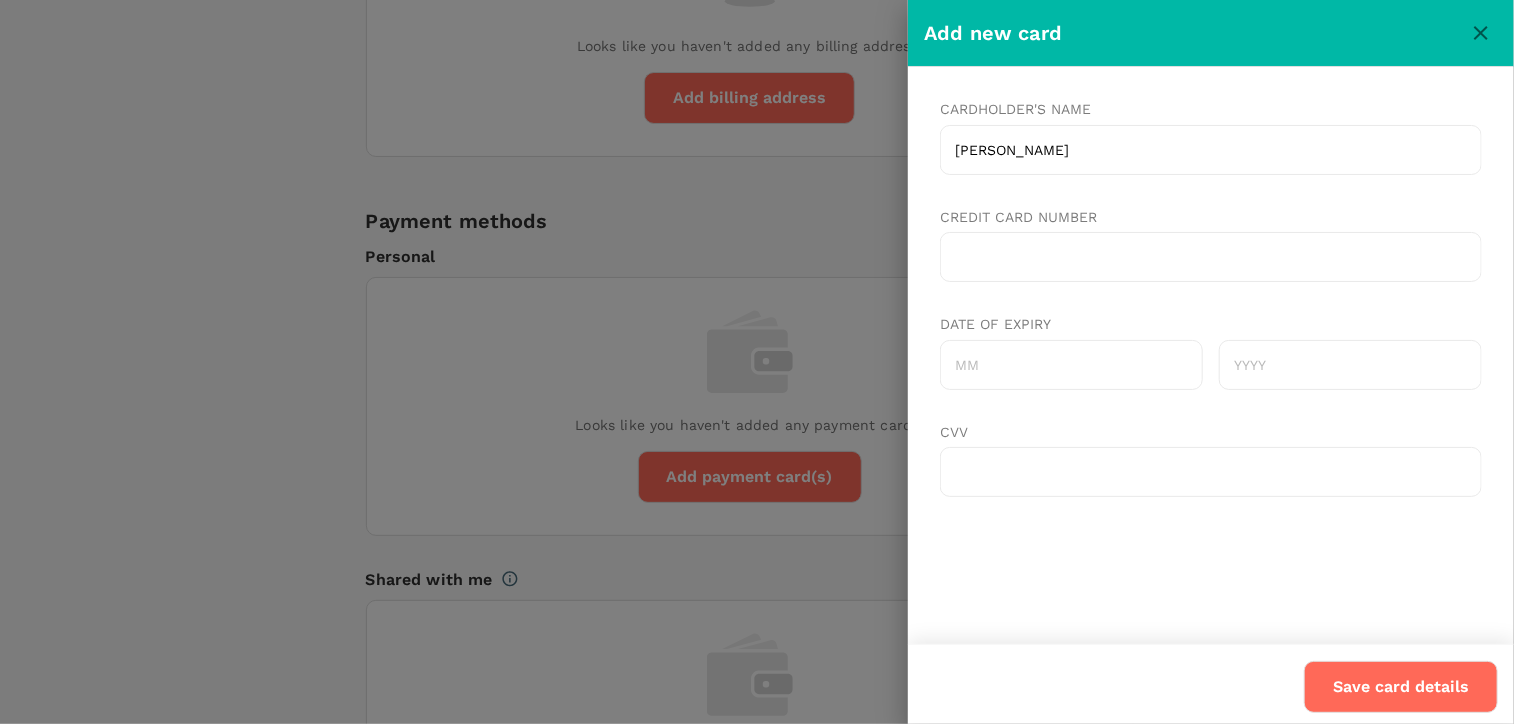type on "[PERSON_NAME]" 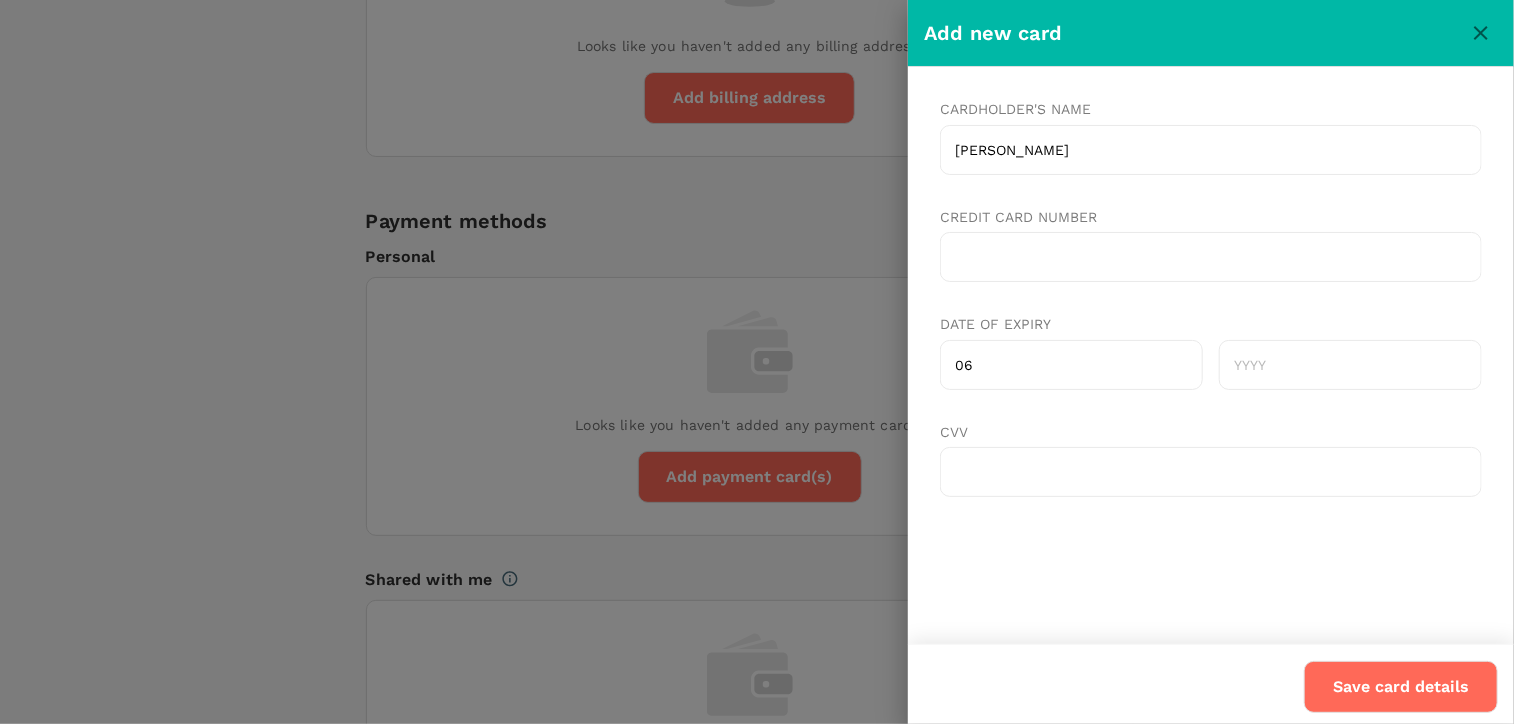type on "2027" 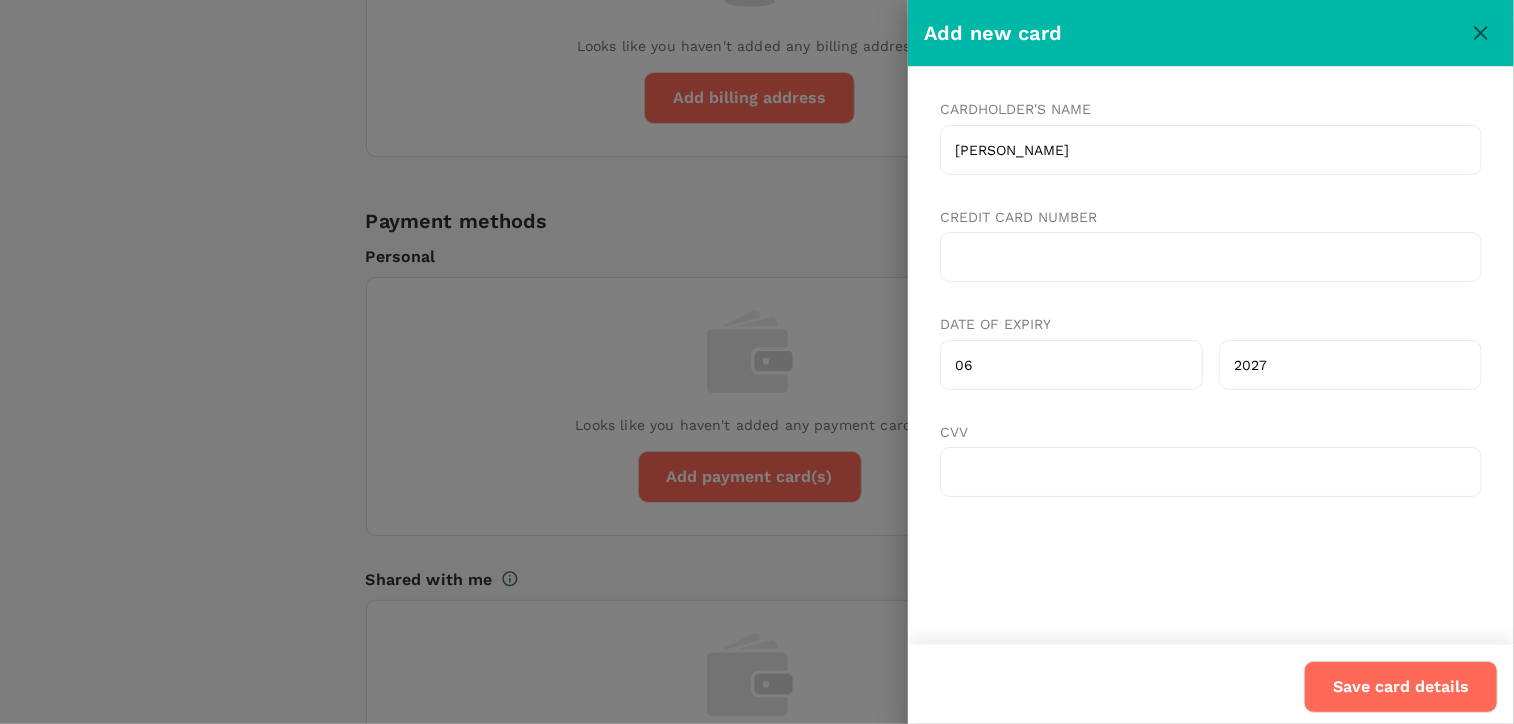 type on "[PERSON_NAME]" 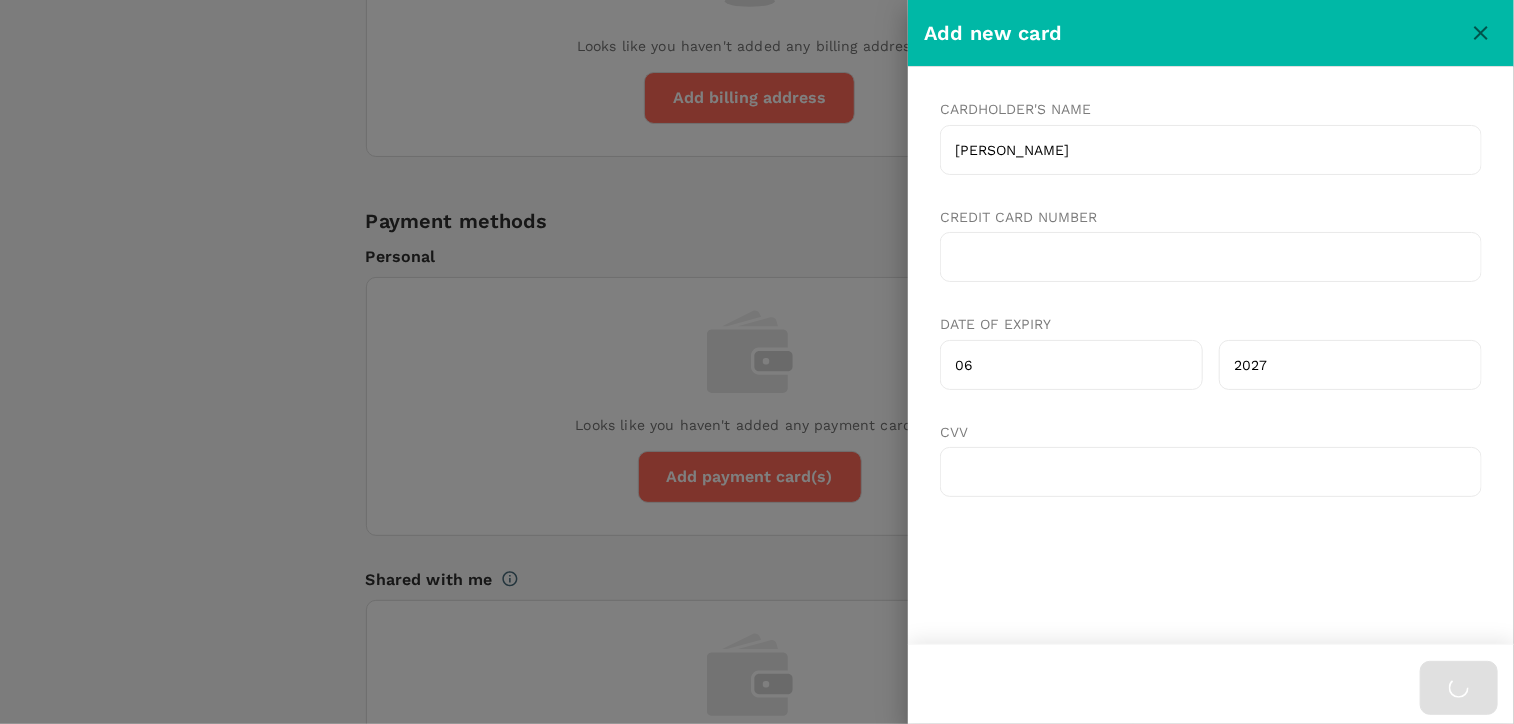 click 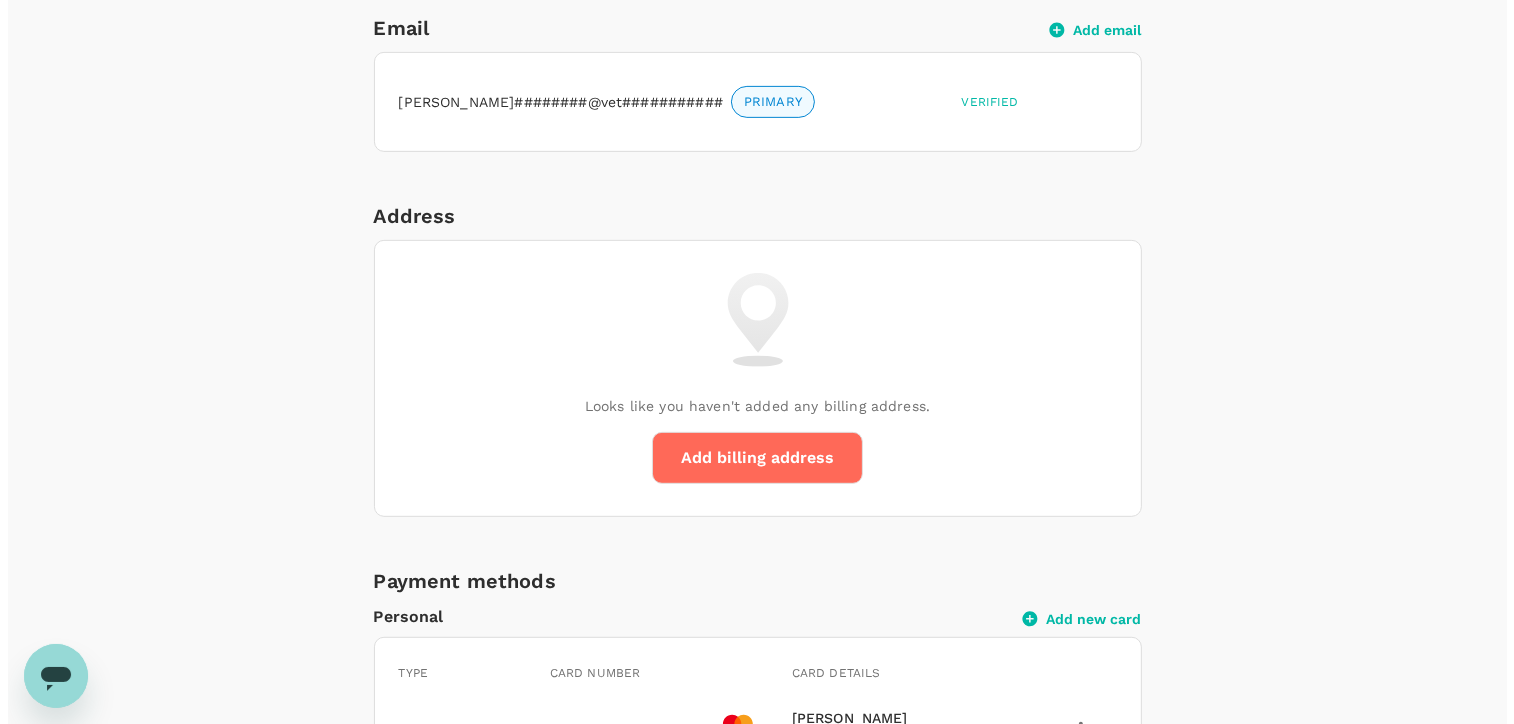 scroll, scrollTop: 800, scrollLeft: 0, axis: vertical 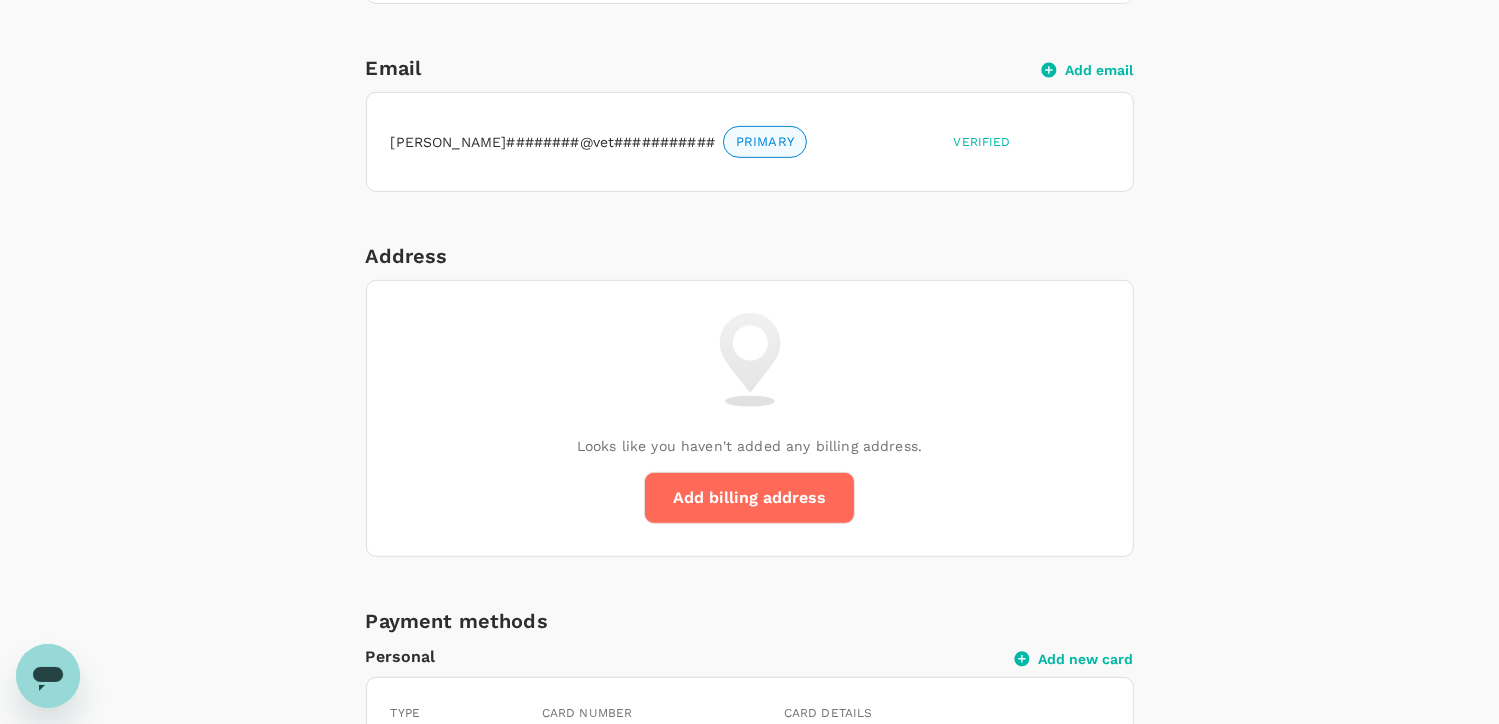 click on "Add billing address" at bounding box center [749, 498] 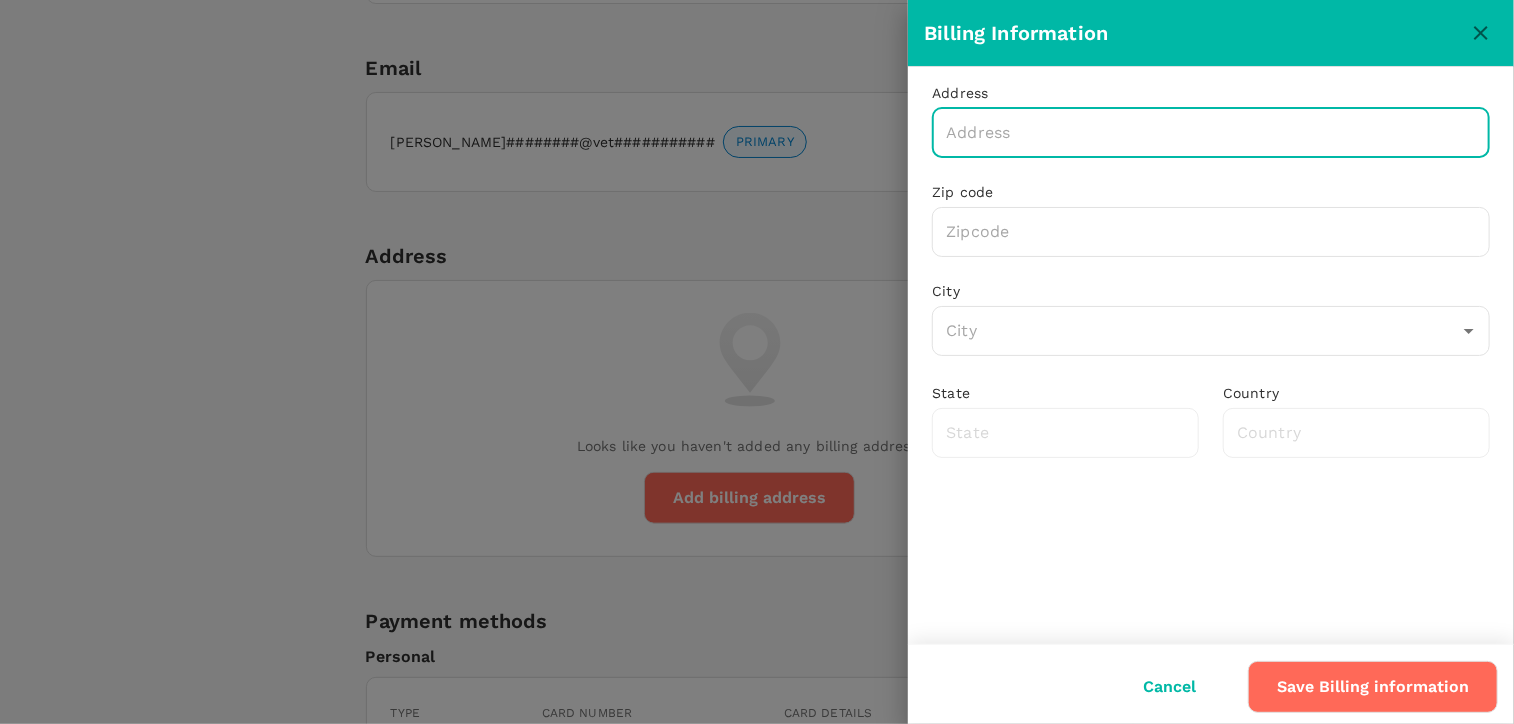 click at bounding box center (1211, 133) 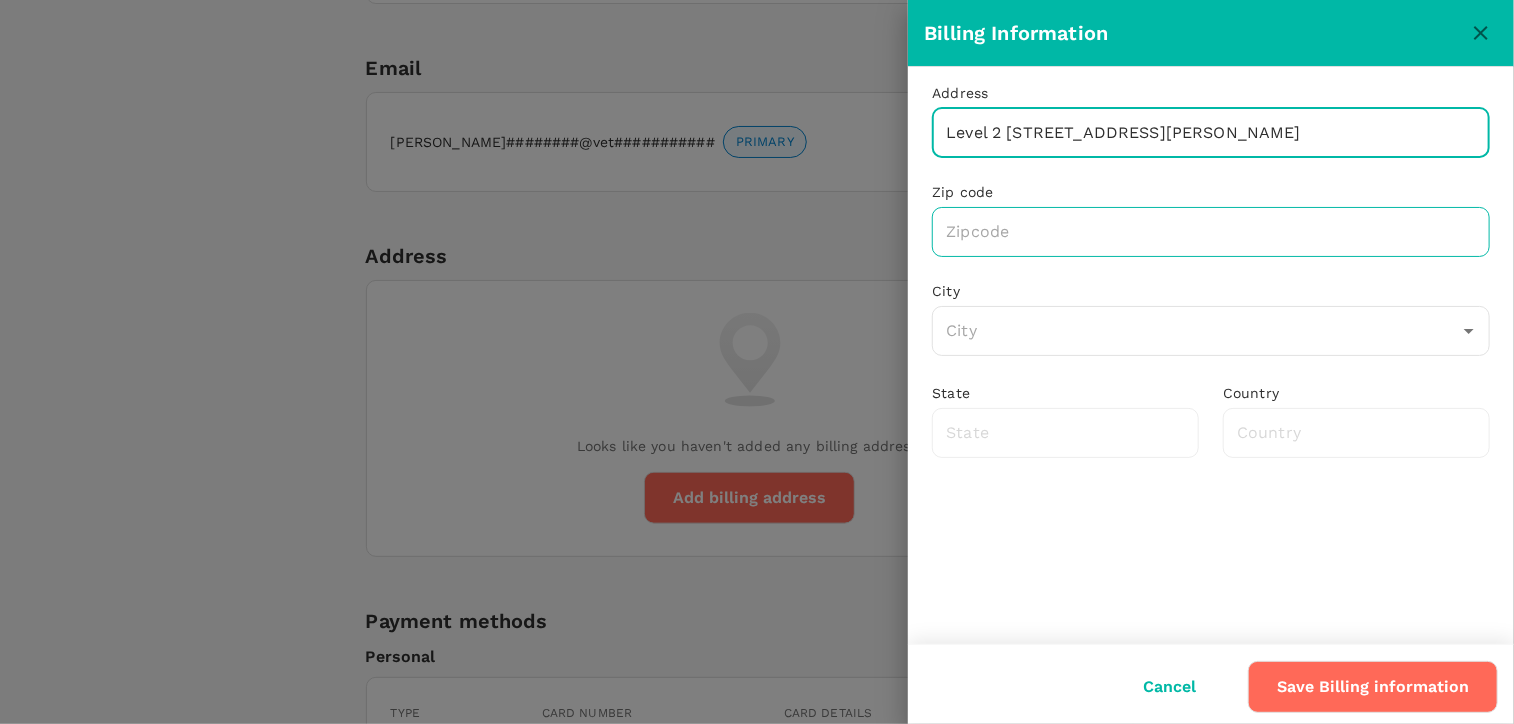 type on "Level 2 [STREET_ADDRESS][PERSON_NAME]" 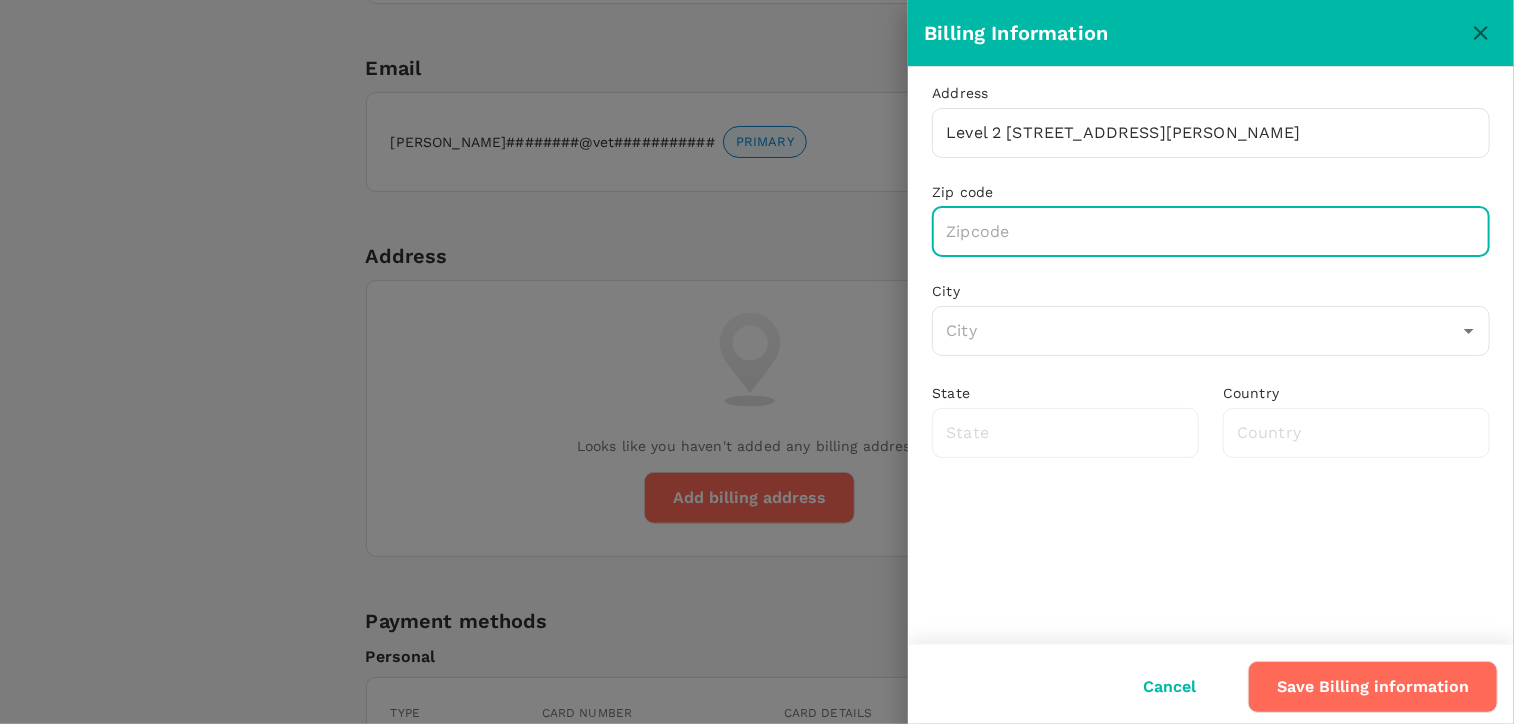 click at bounding box center (1211, 232) 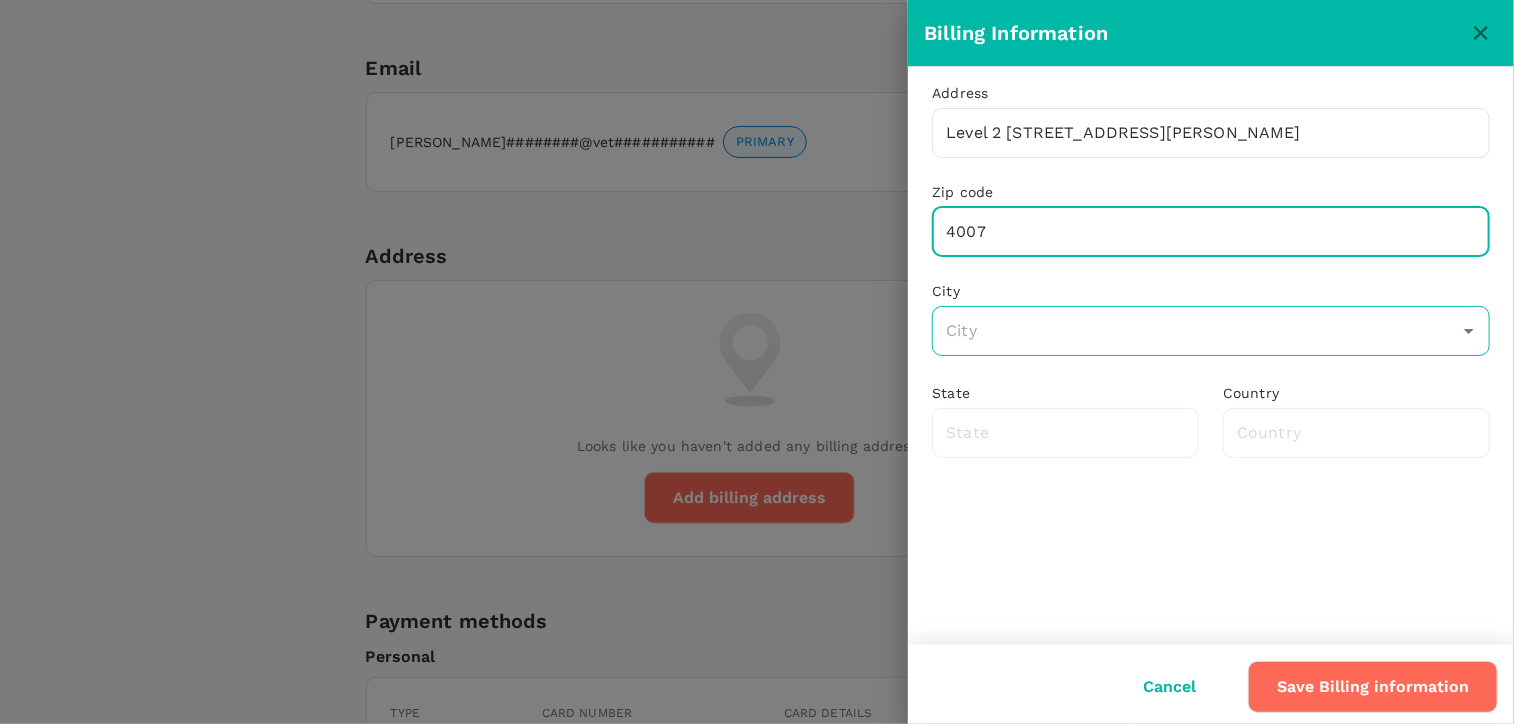 type on "4007" 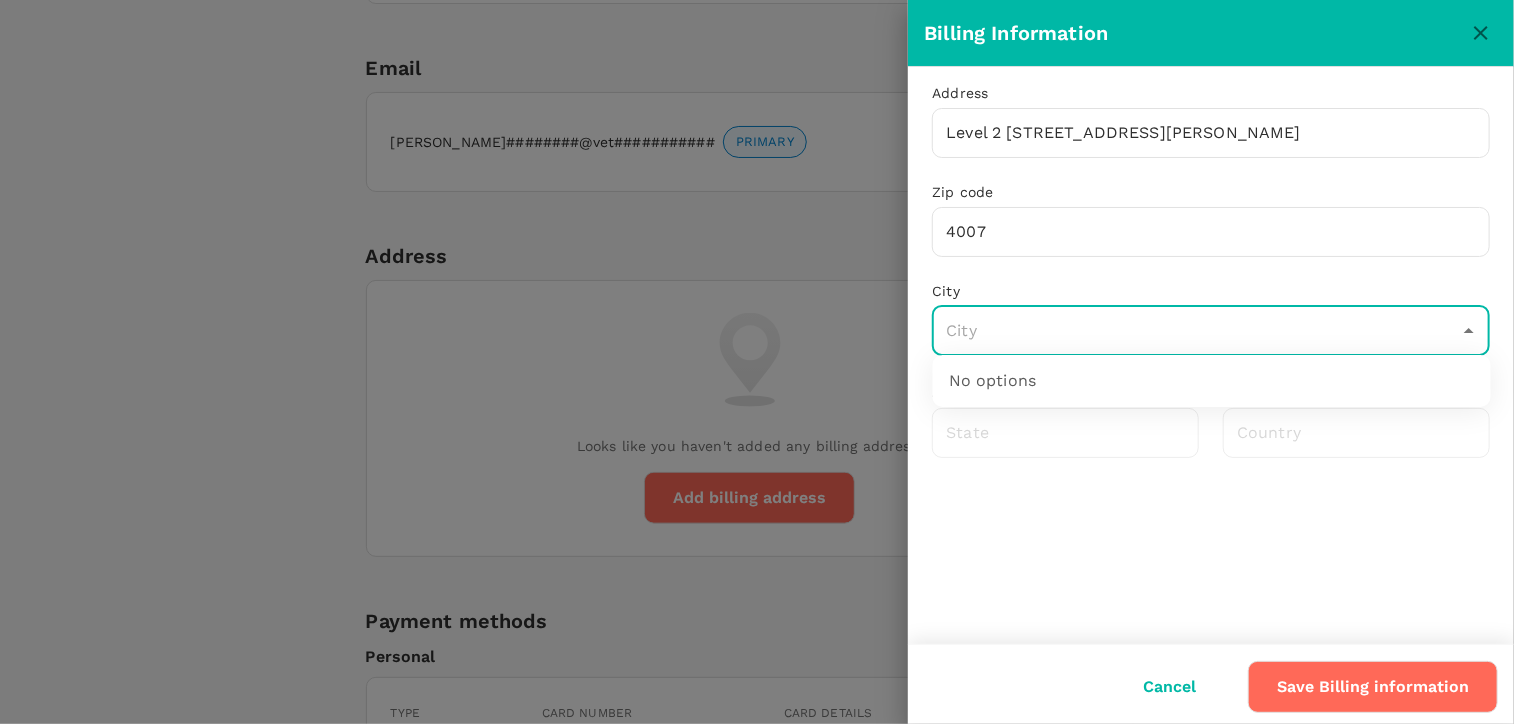 click at bounding box center (1196, 331) 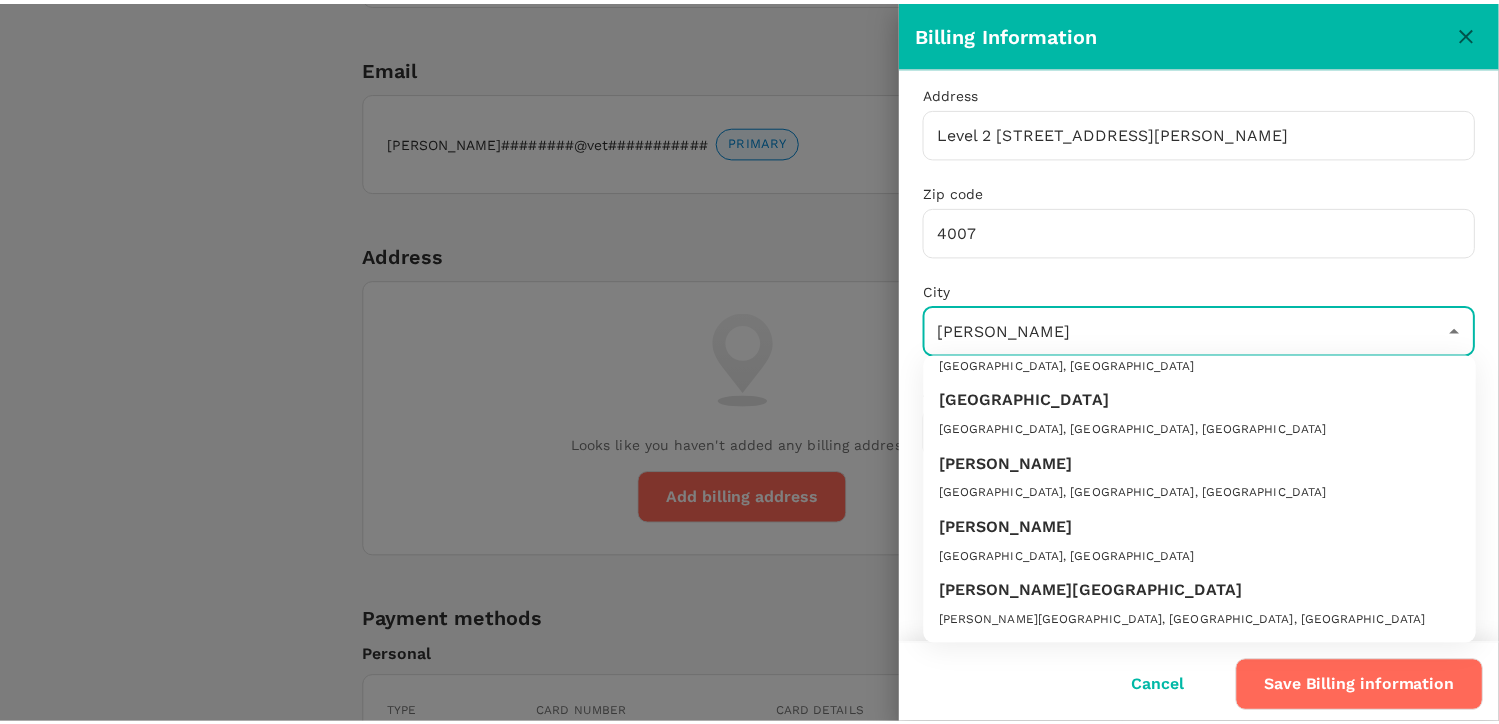 scroll, scrollTop: 9, scrollLeft: 0, axis: vertical 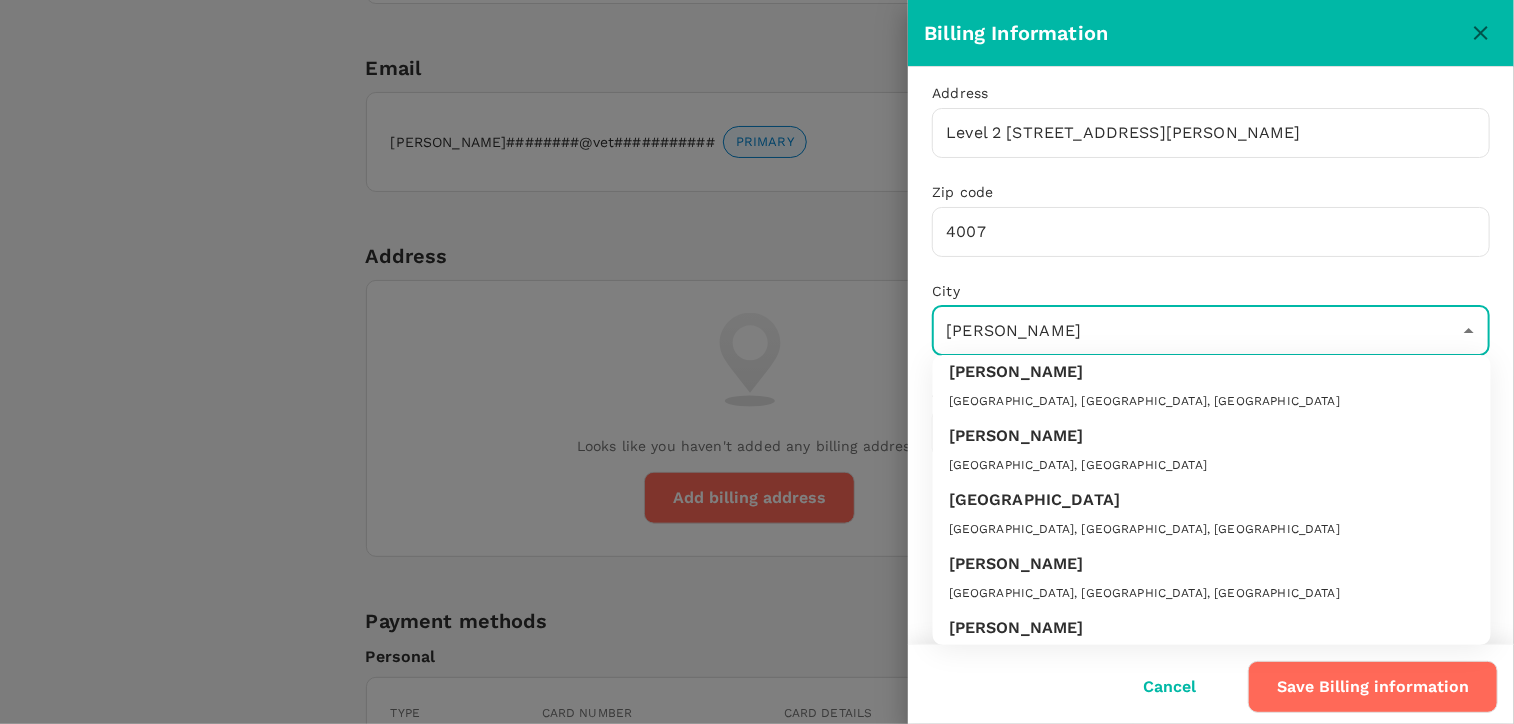 type on "[PERSON_NAME]" 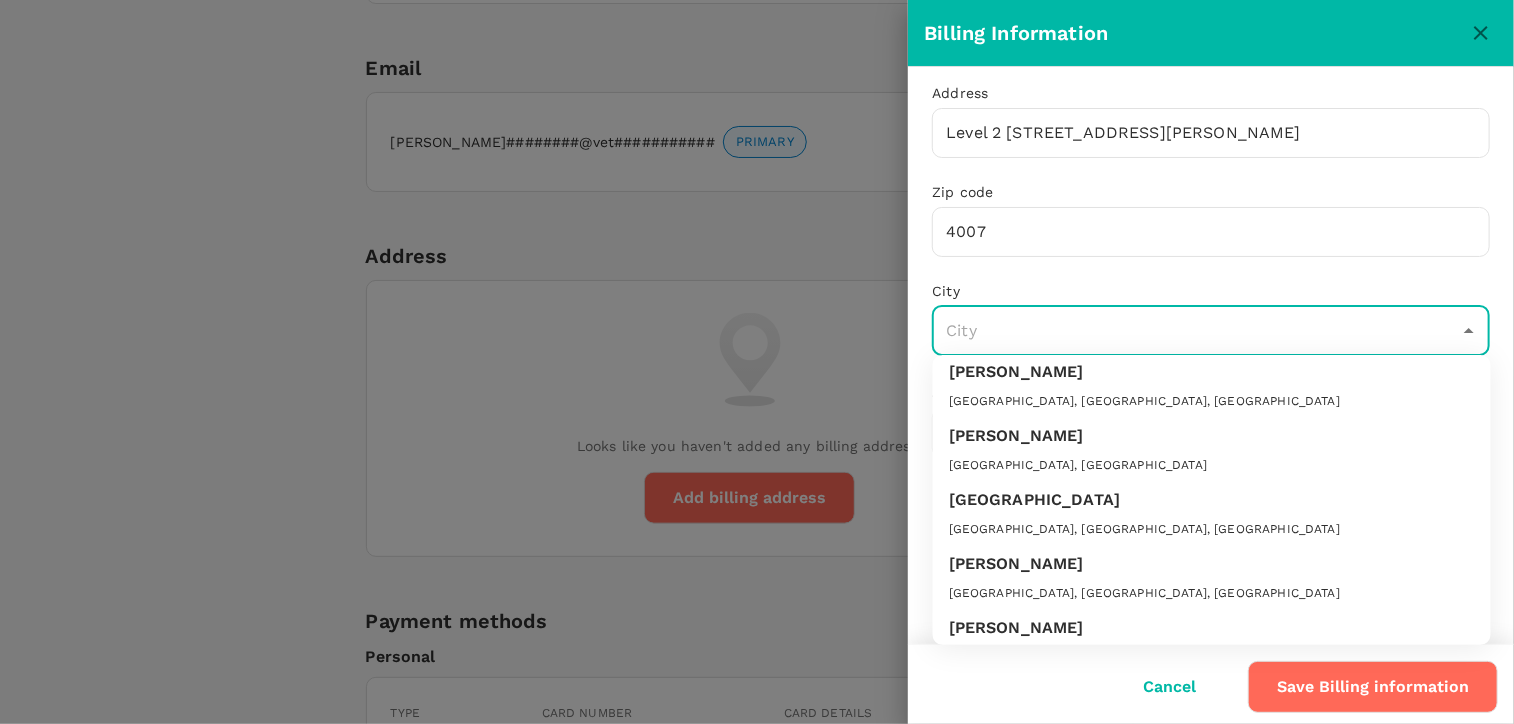 click at bounding box center (757, 362) 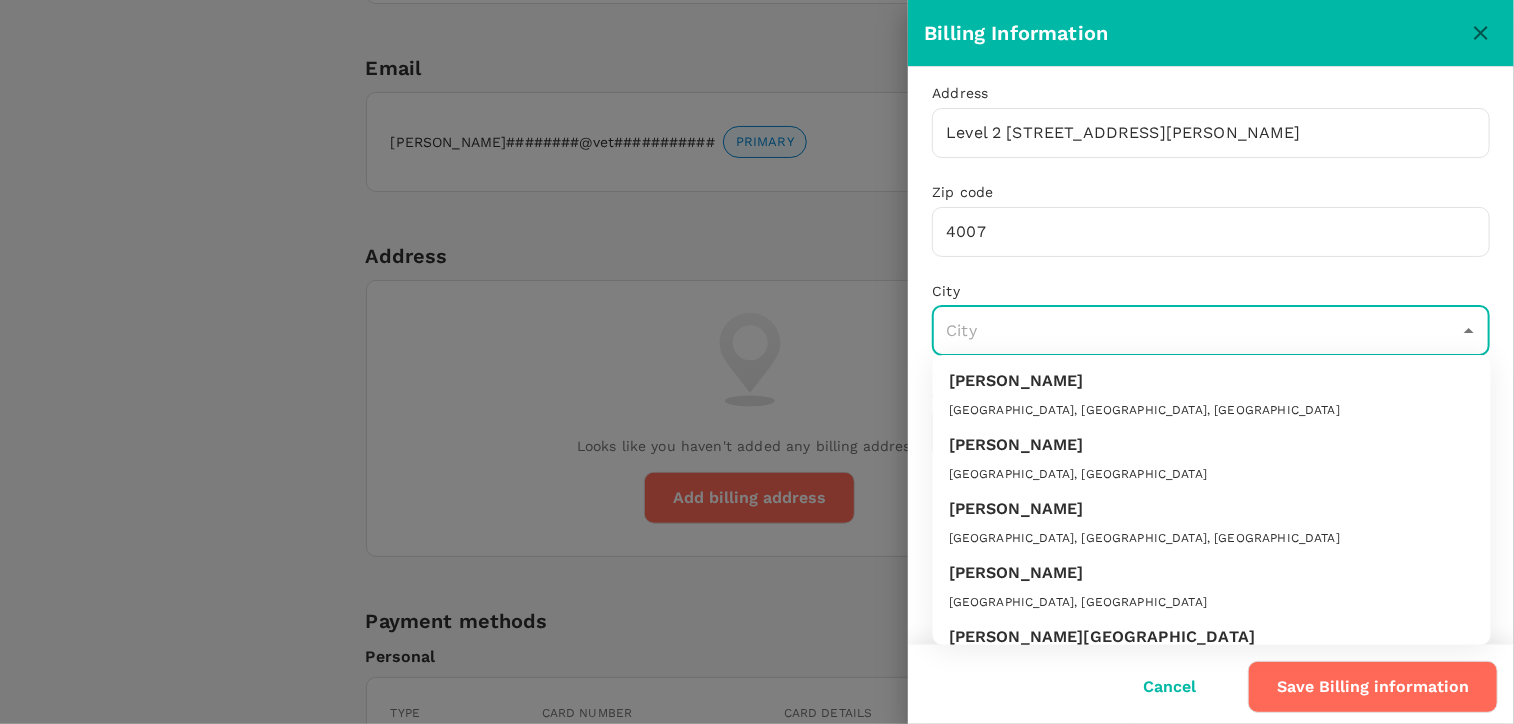 click at bounding box center (1196, 331) 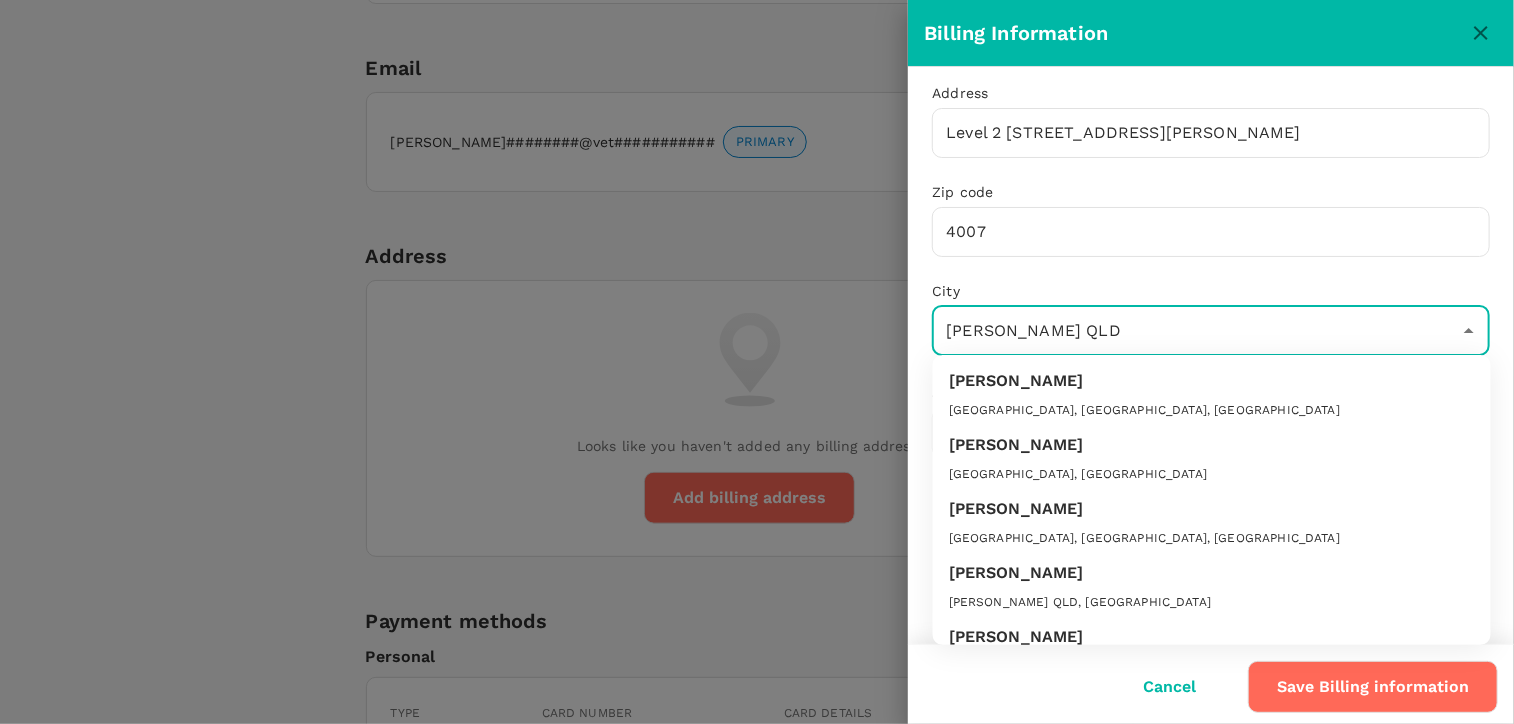 type on "[PERSON_NAME] QLD" 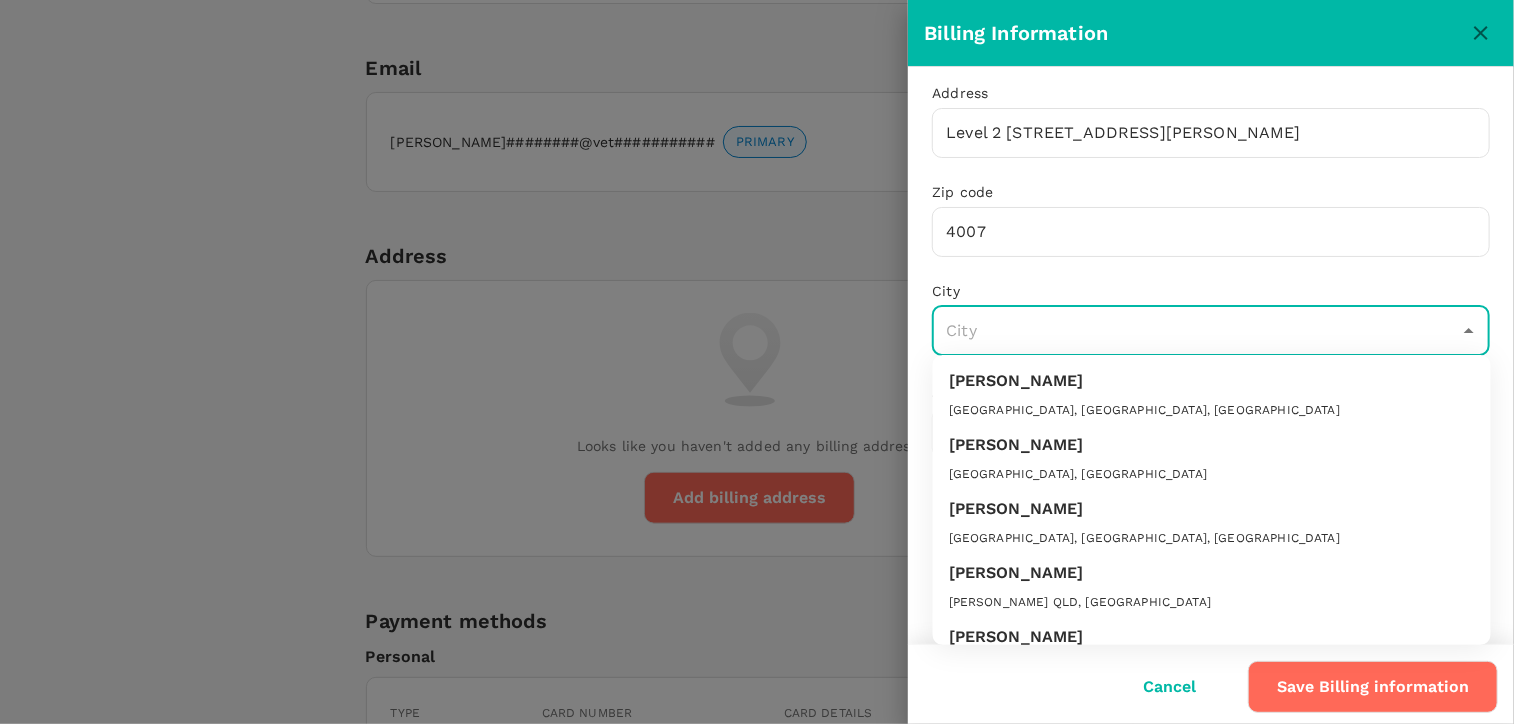 click at bounding box center [757, 362] 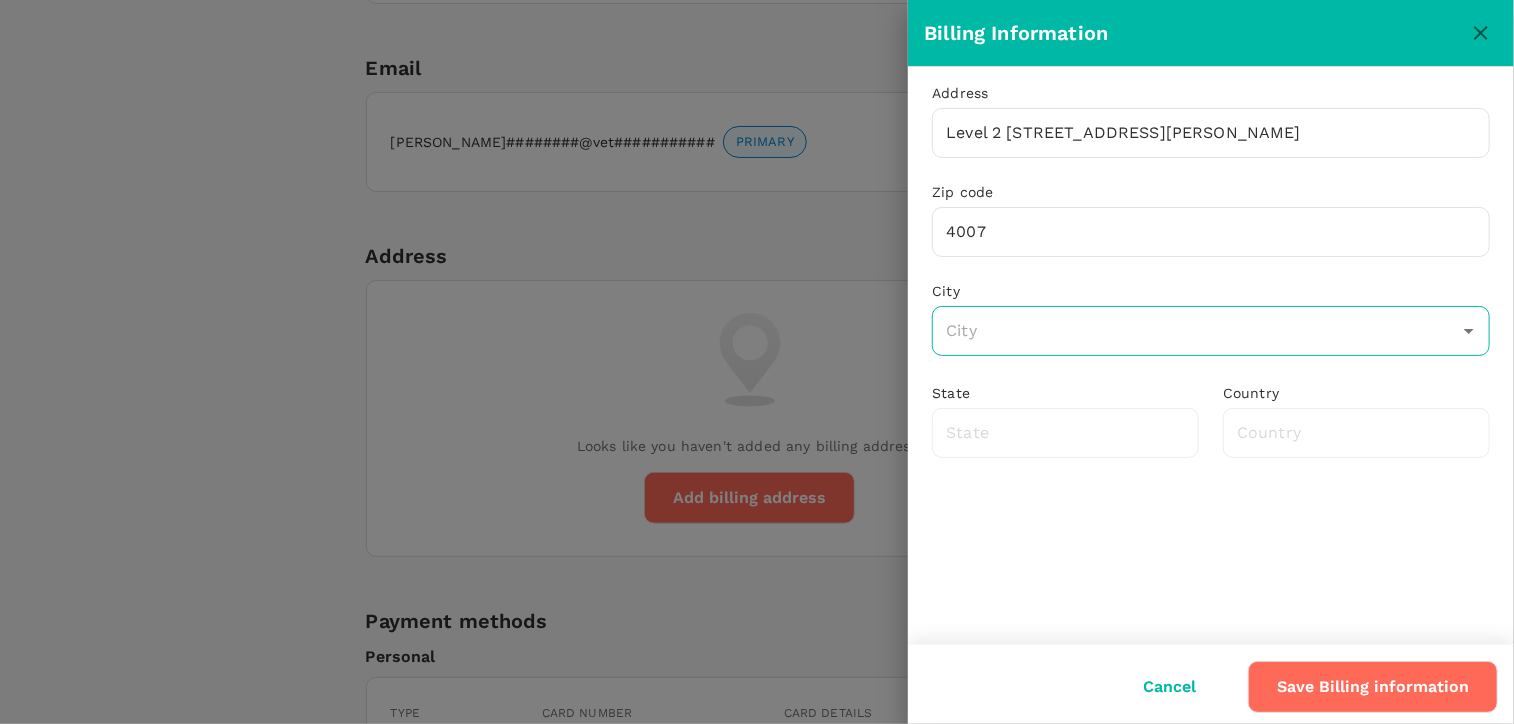 click at bounding box center (1196, 331) 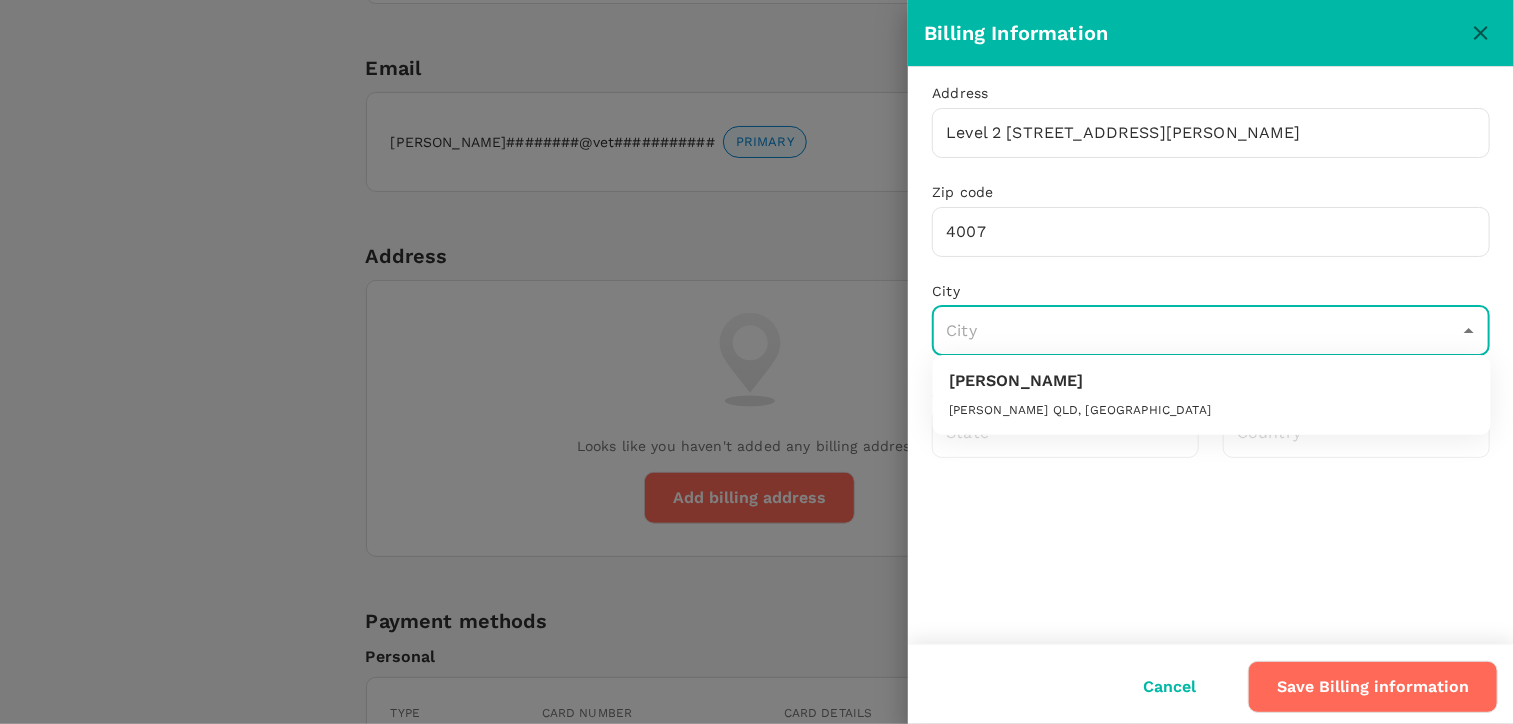 click on "[PERSON_NAME] QLD, [GEOGRAPHIC_DATA]" at bounding box center [1212, 411] 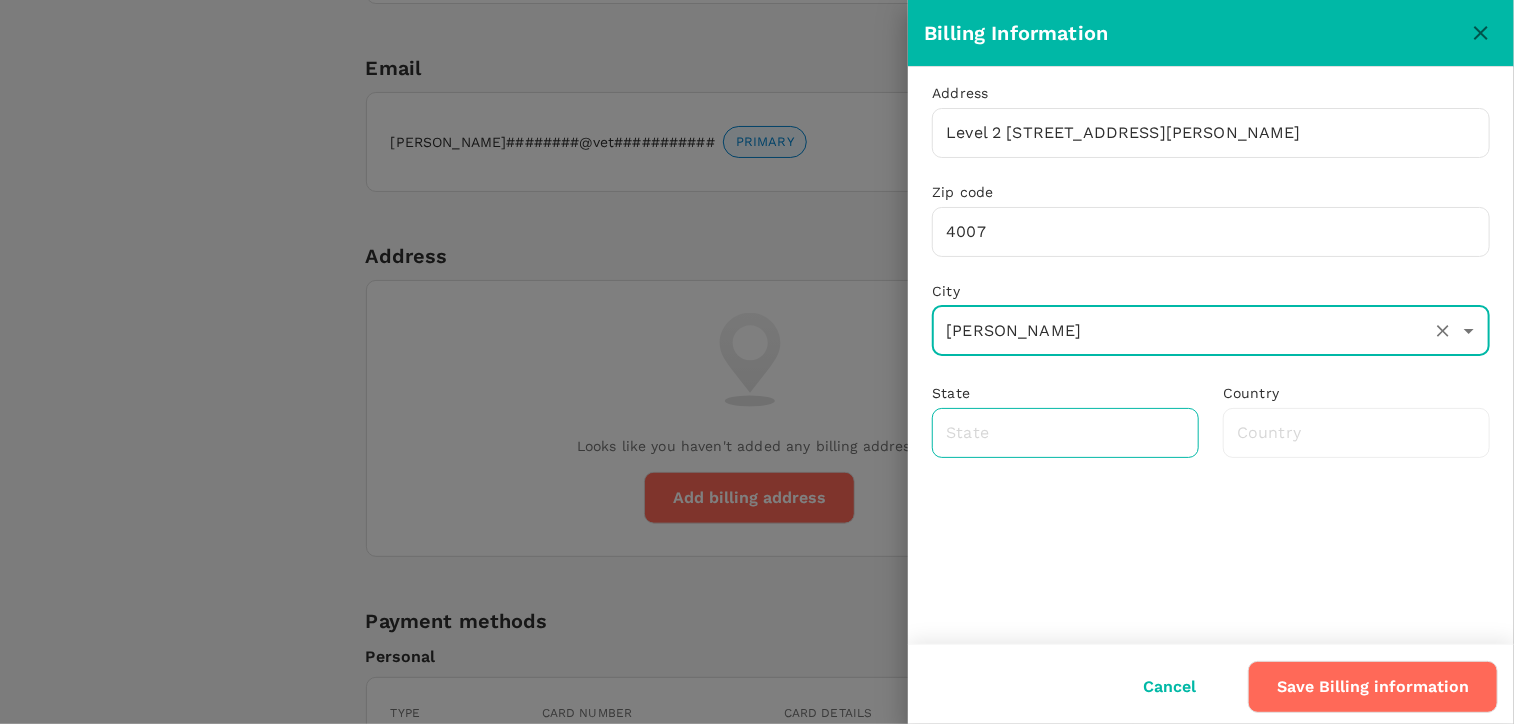 type on "[GEOGRAPHIC_DATA]" 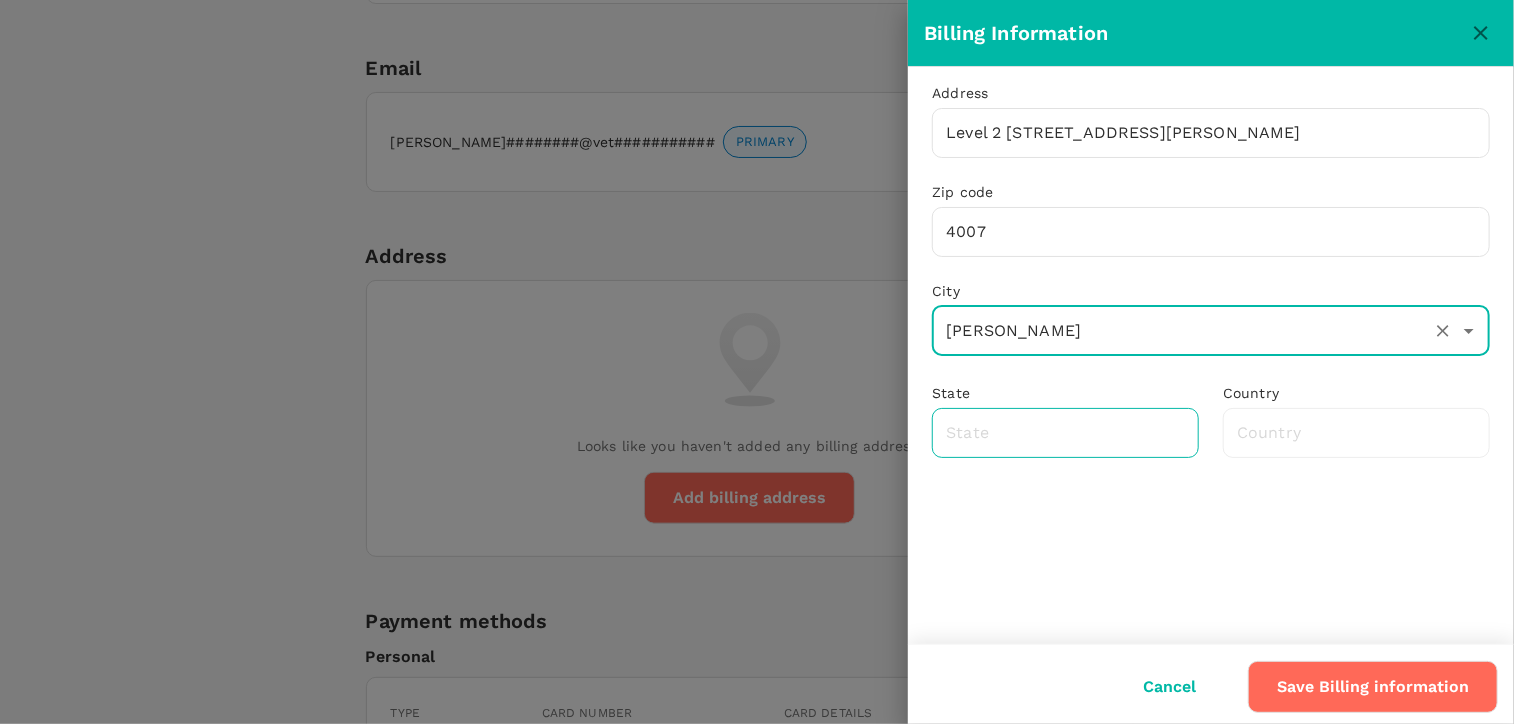 type on "[GEOGRAPHIC_DATA]" 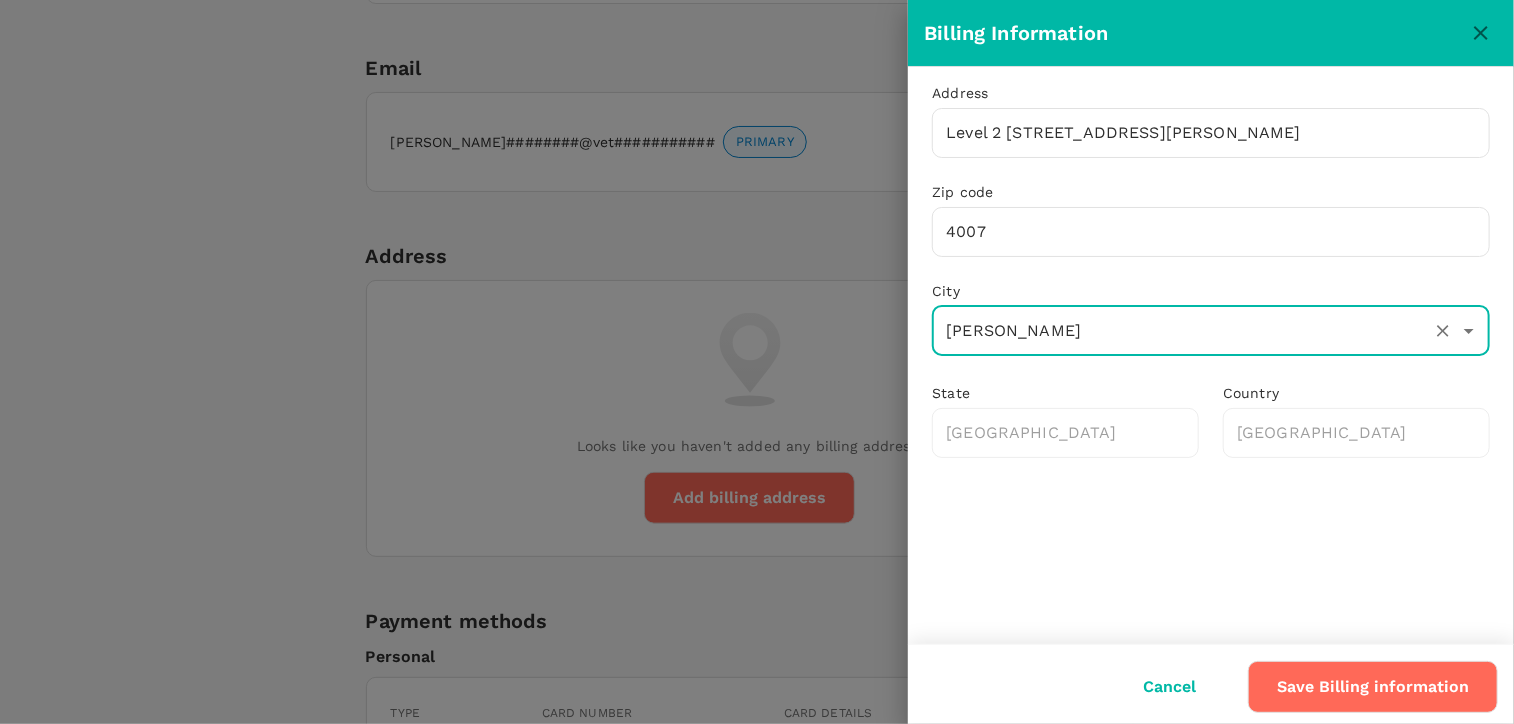 click on "Address [STREET_ADDRESS][PERSON_NAME] ​ City [GEOGRAPHIC_DATA] ​ State [GEOGRAPHIC_DATA] ​ Country [GEOGRAPHIC_DATA] ​" at bounding box center [1211, 355] 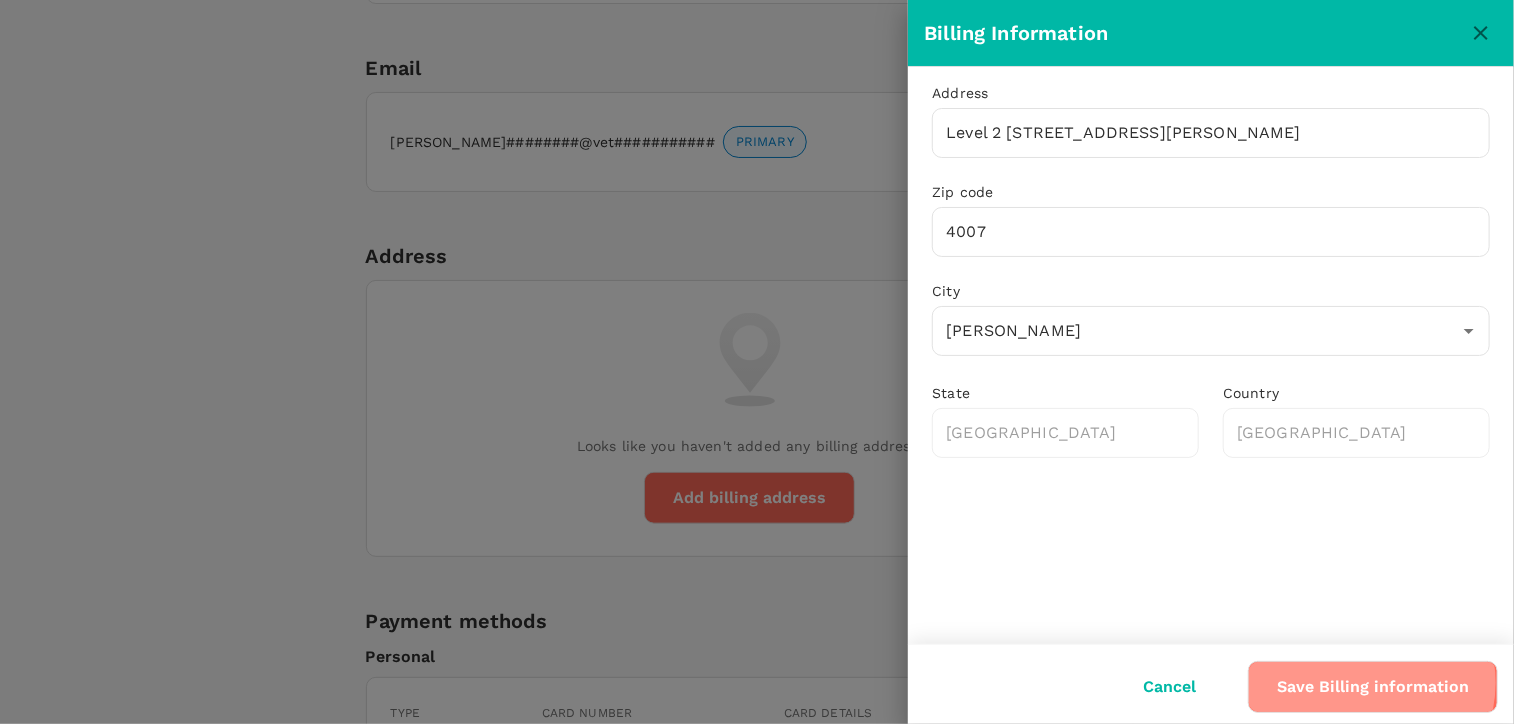 click on "Save Billing information" at bounding box center [1373, 687] 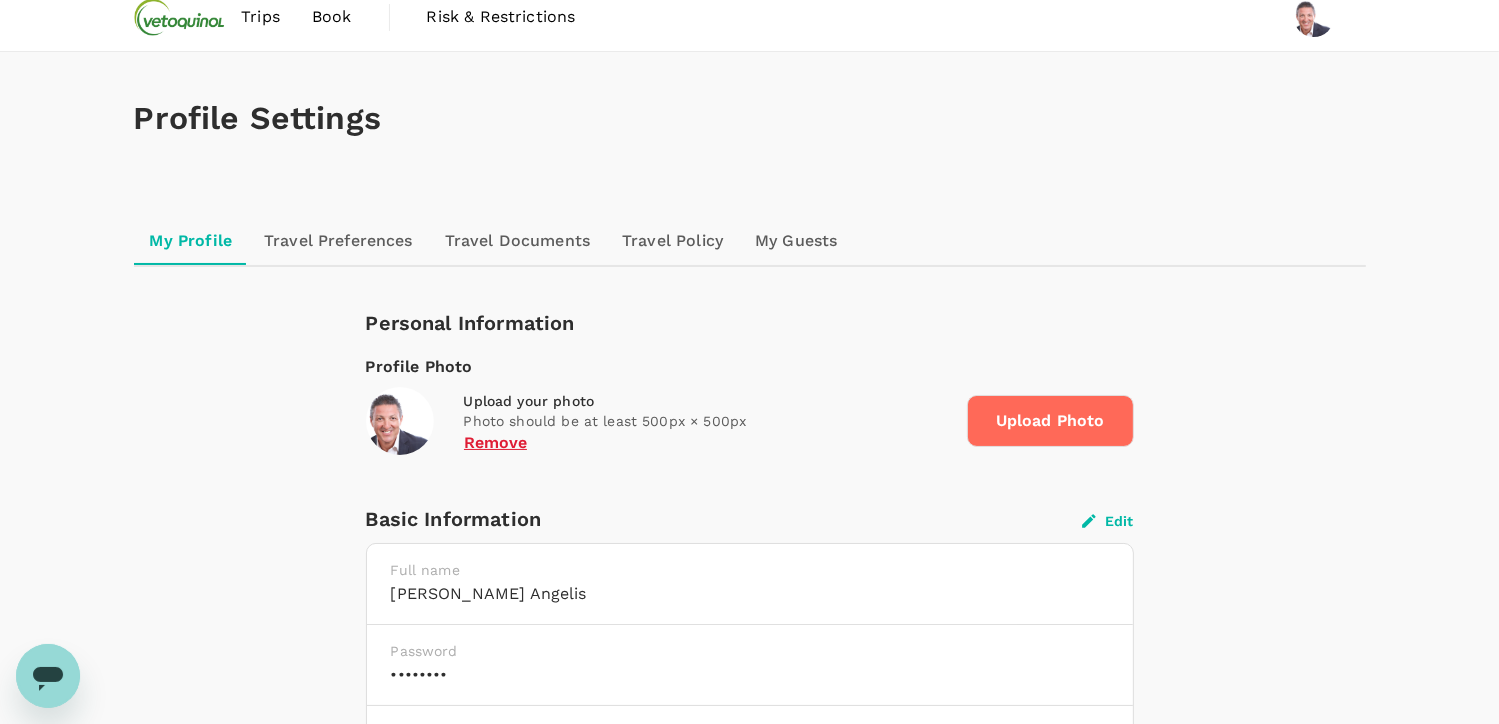 scroll, scrollTop: 0, scrollLeft: 0, axis: both 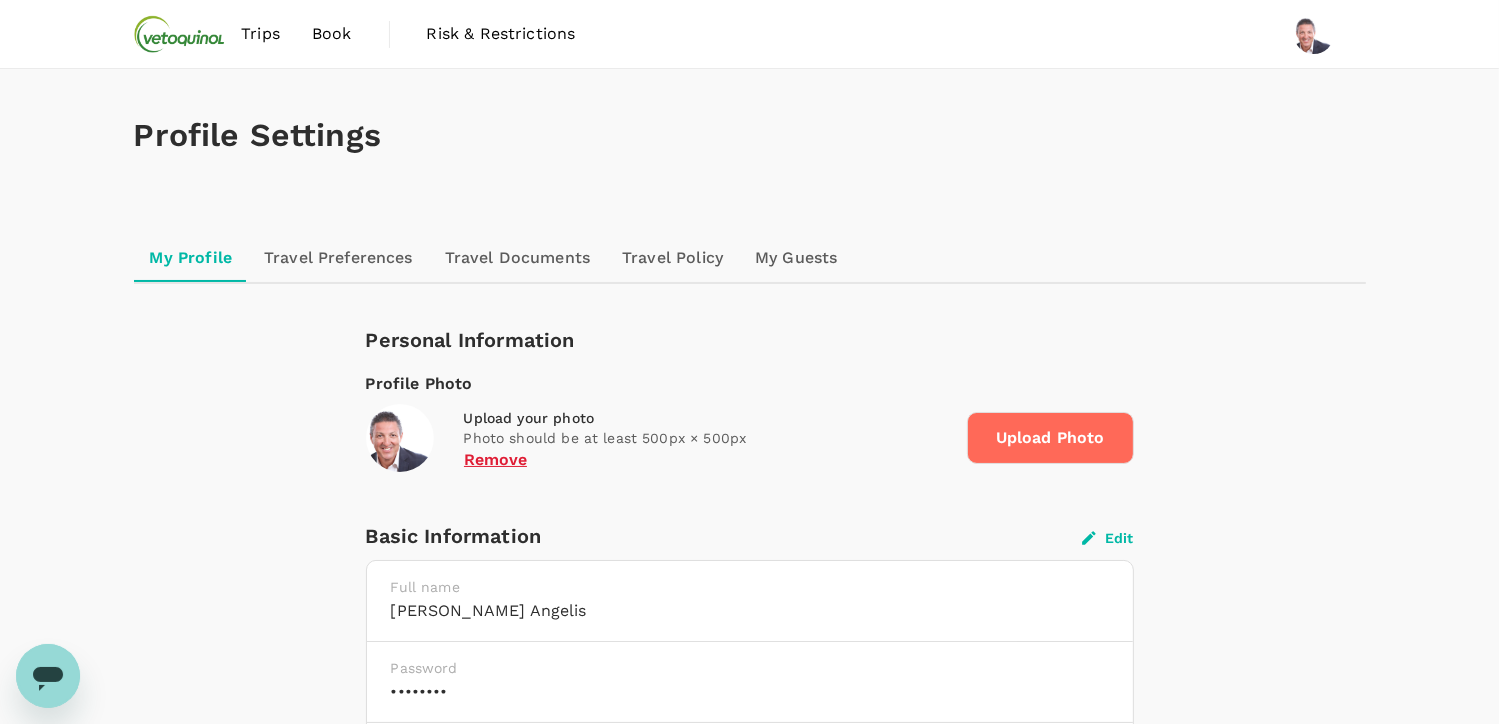 click on "Trips" at bounding box center [260, 34] 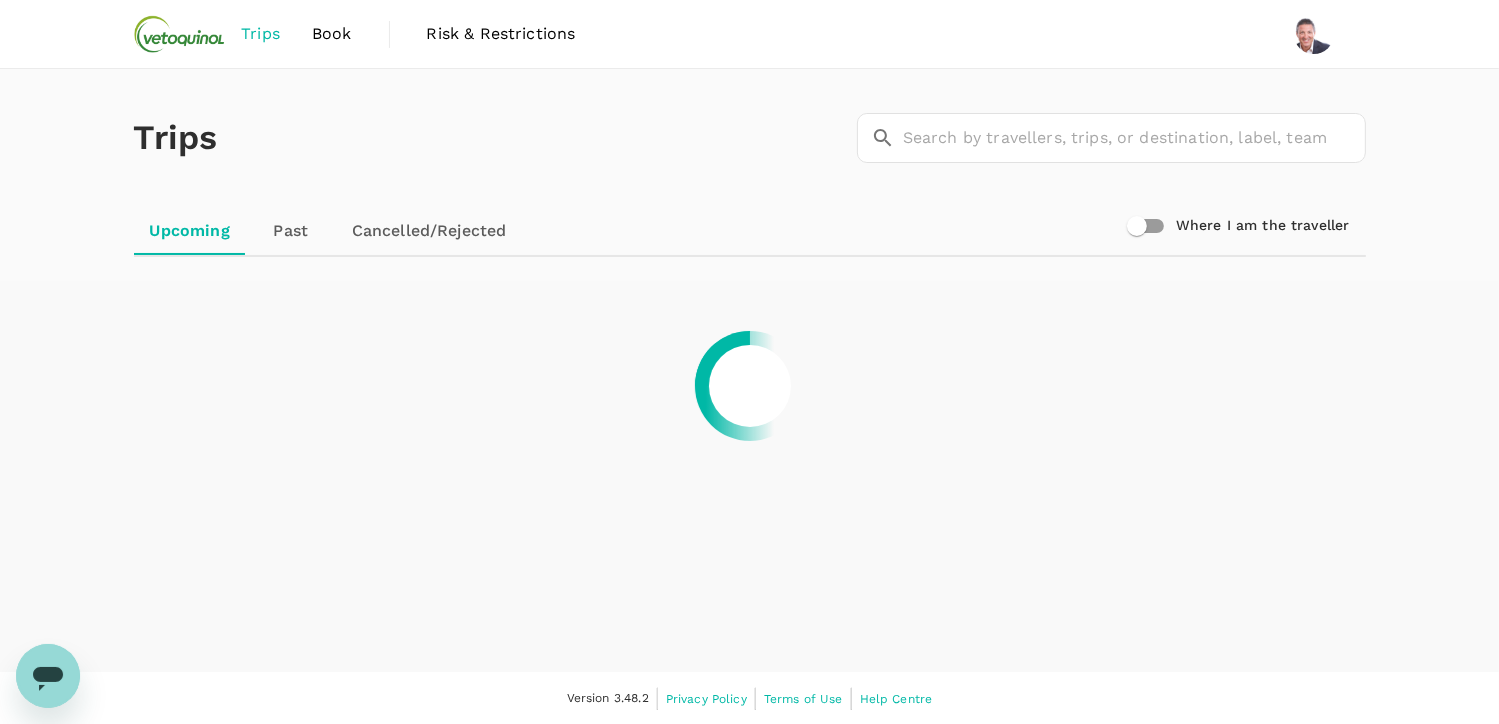 click on "Book" at bounding box center [332, 34] 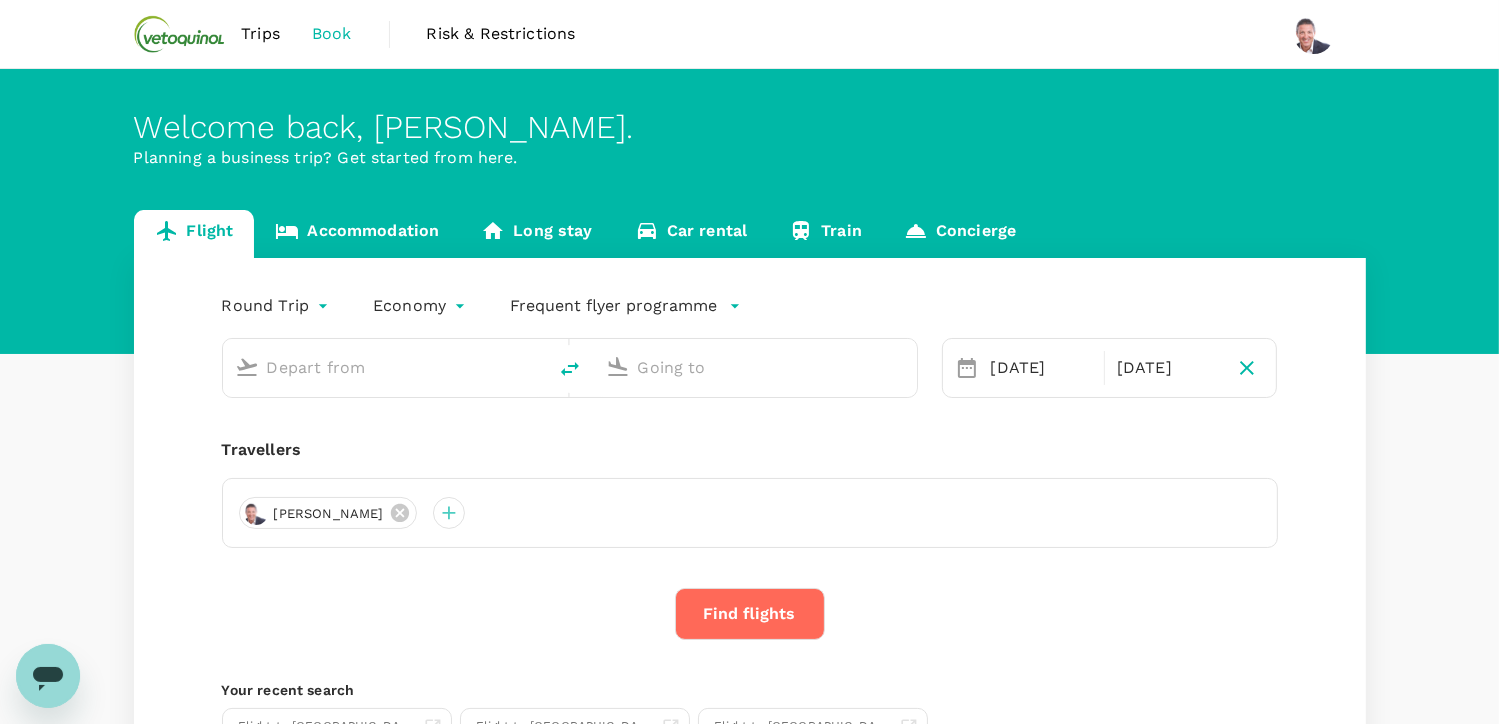 type on "[GEOGRAPHIC_DATA], [GEOGRAPHIC_DATA] (any)" 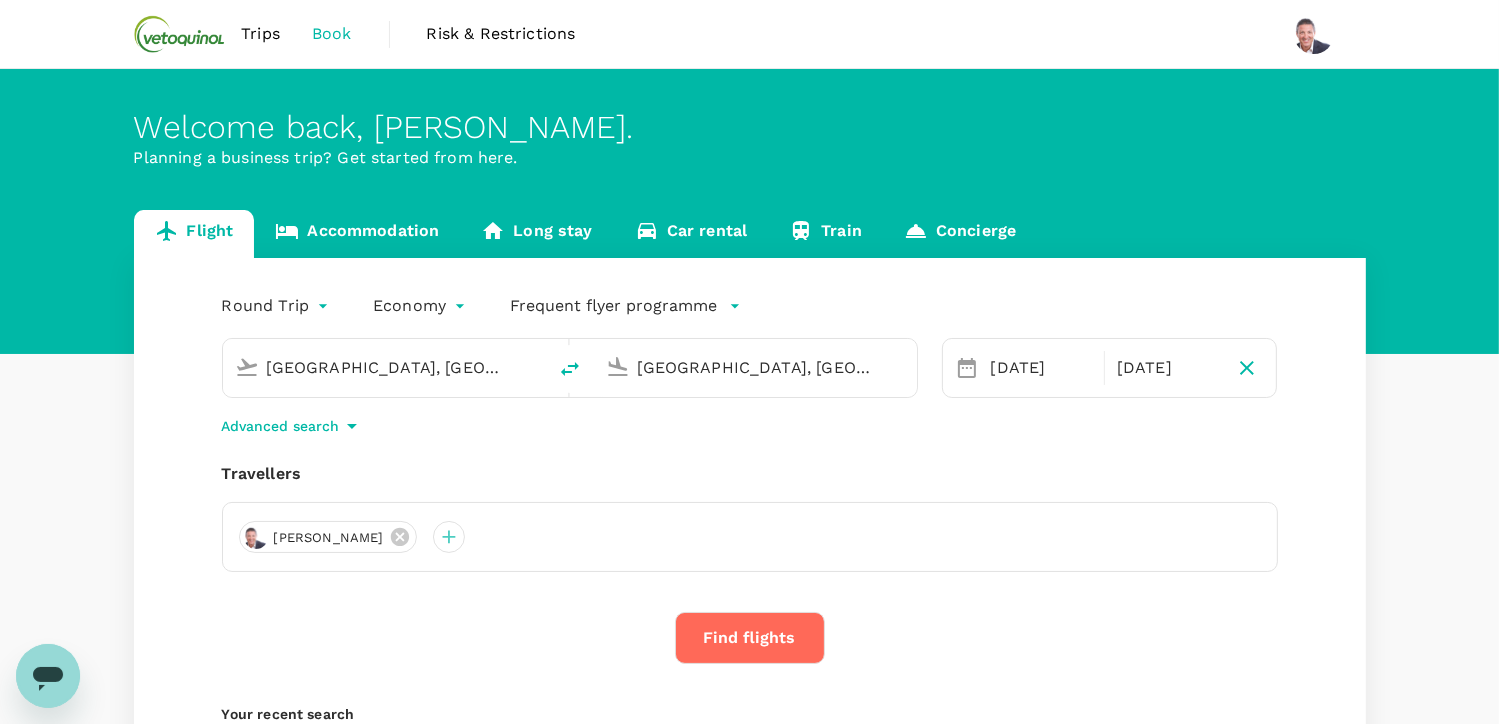 type 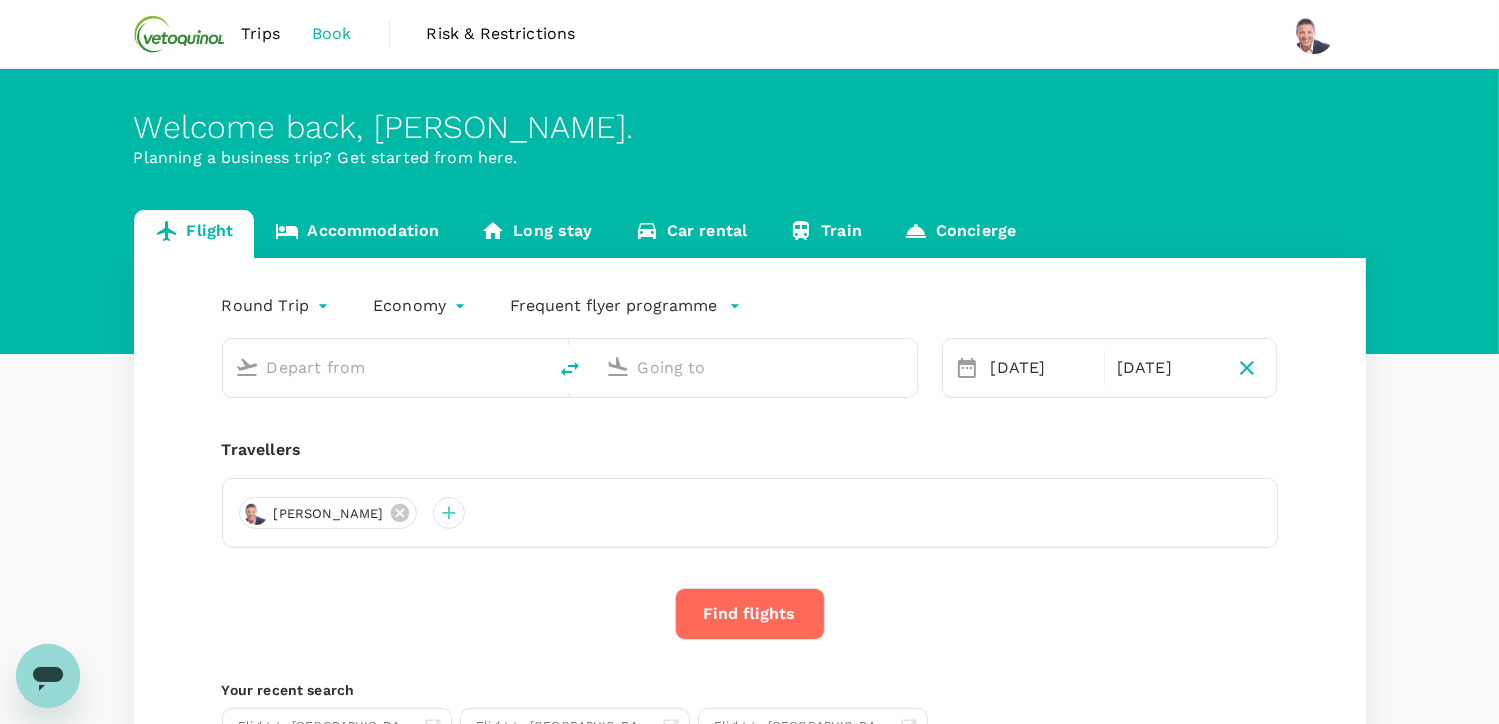 type on "[GEOGRAPHIC_DATA], [GEOGRAPHIC_DATA] (any)" 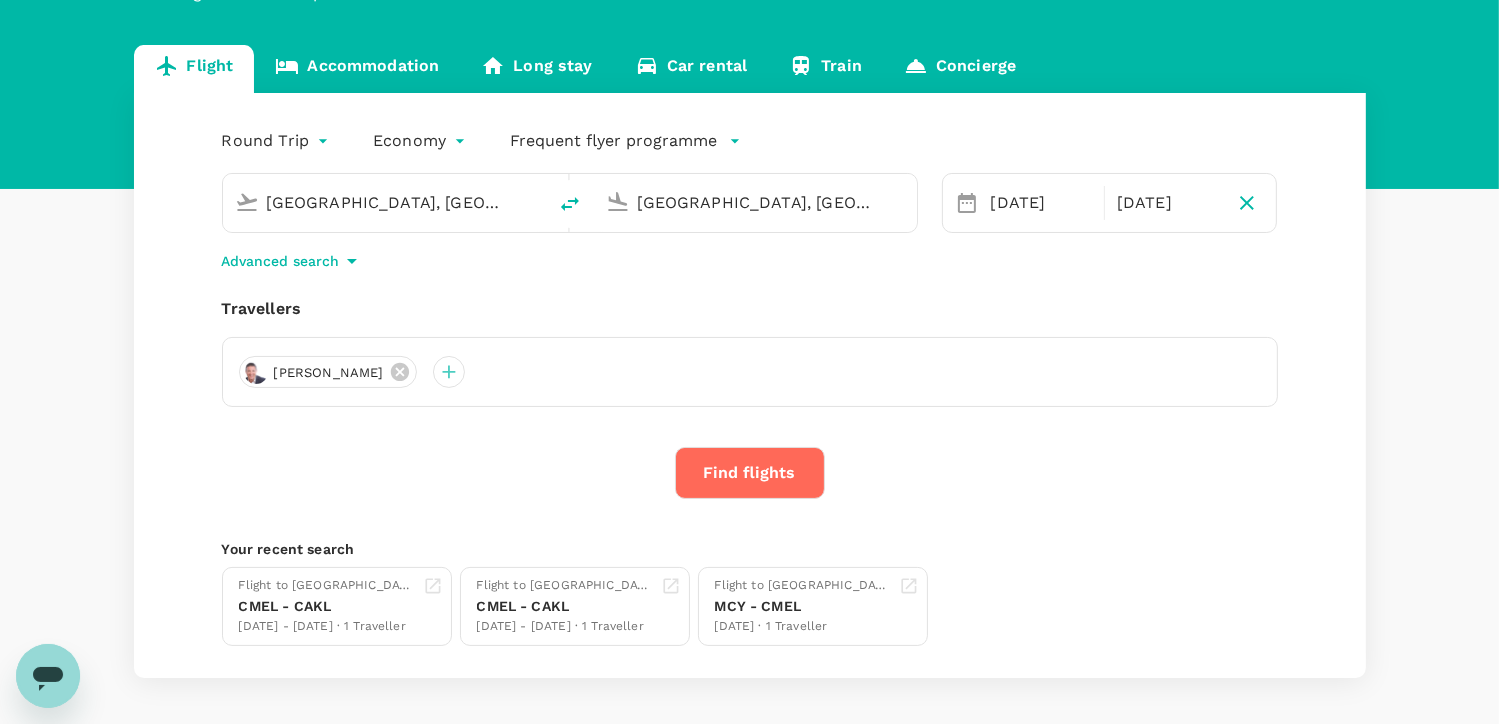 scroll, scrollTop: 200, scrollLeft: 0, axis: vertical 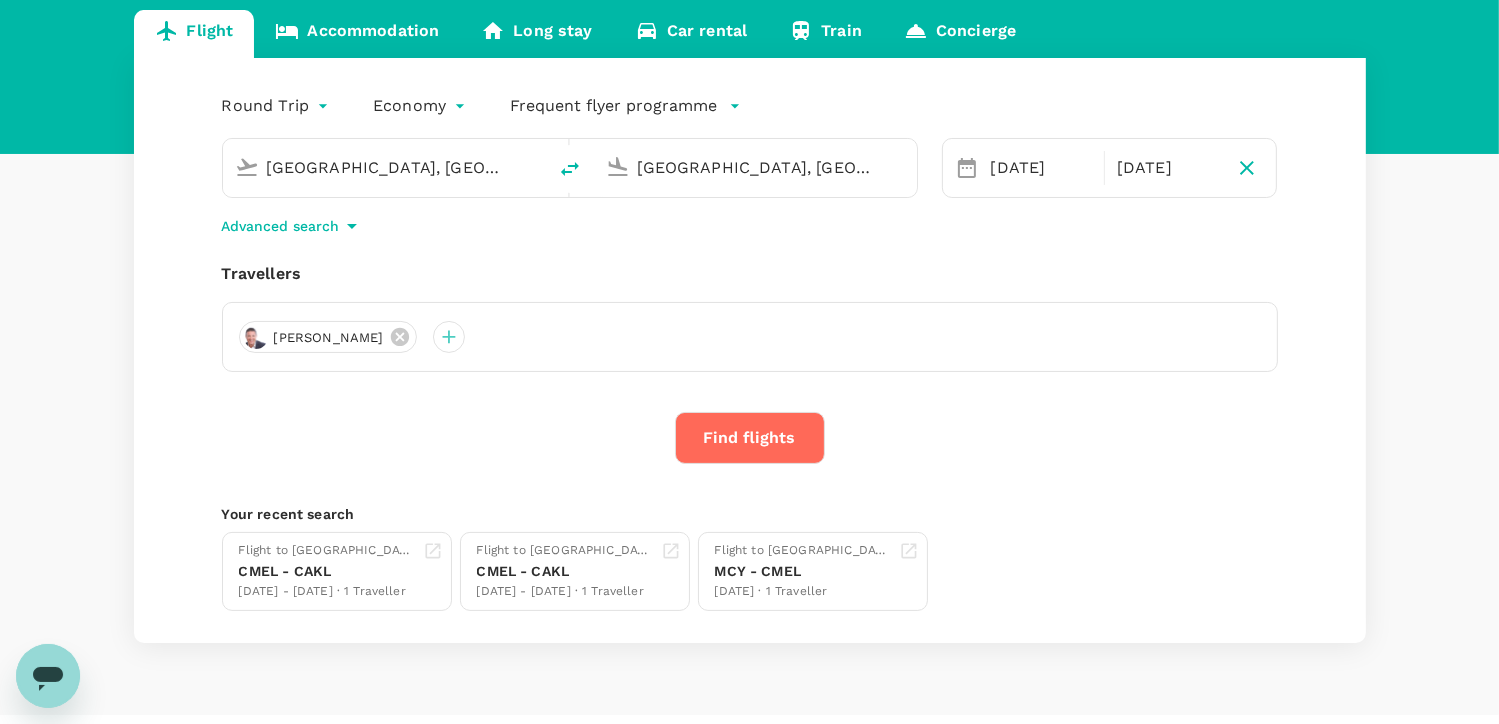click 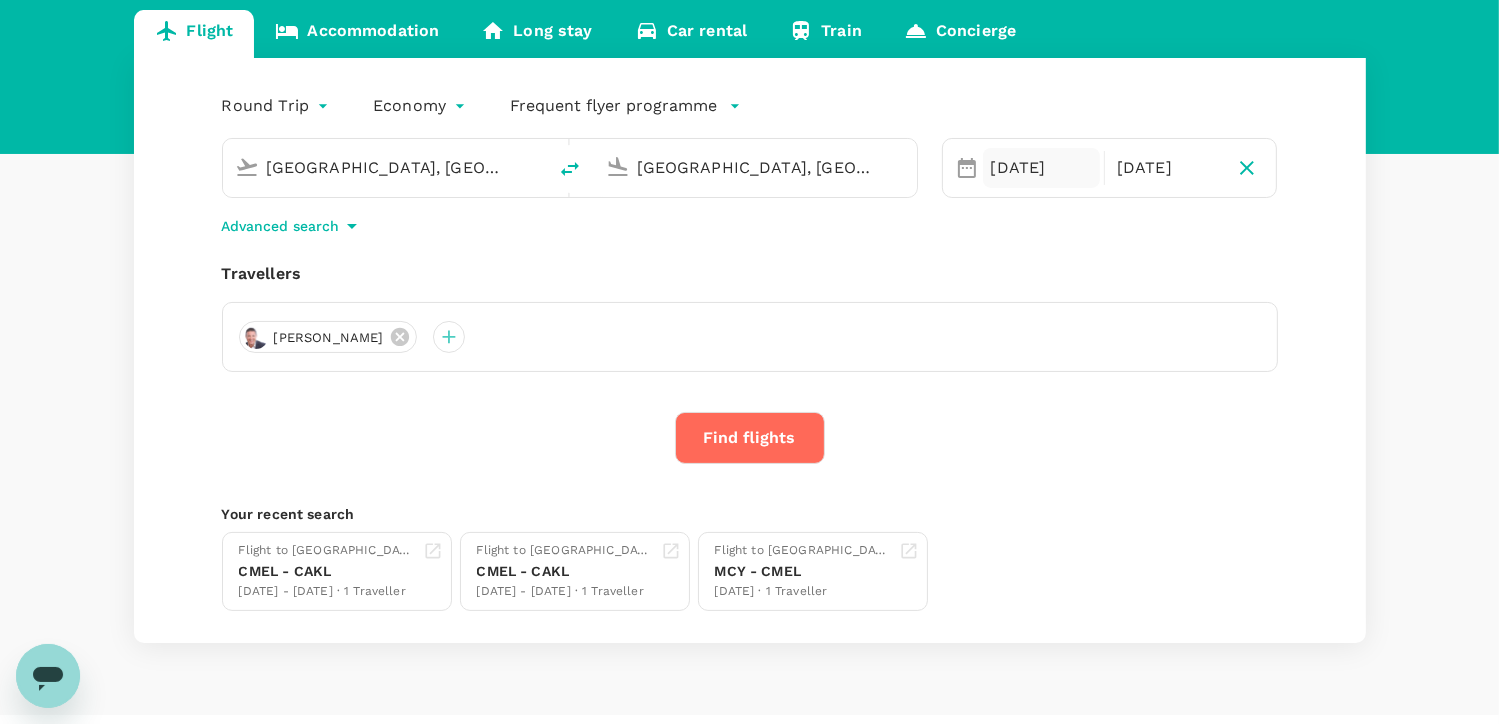 click on "[DATE]" at bounding box center [1041, 168] 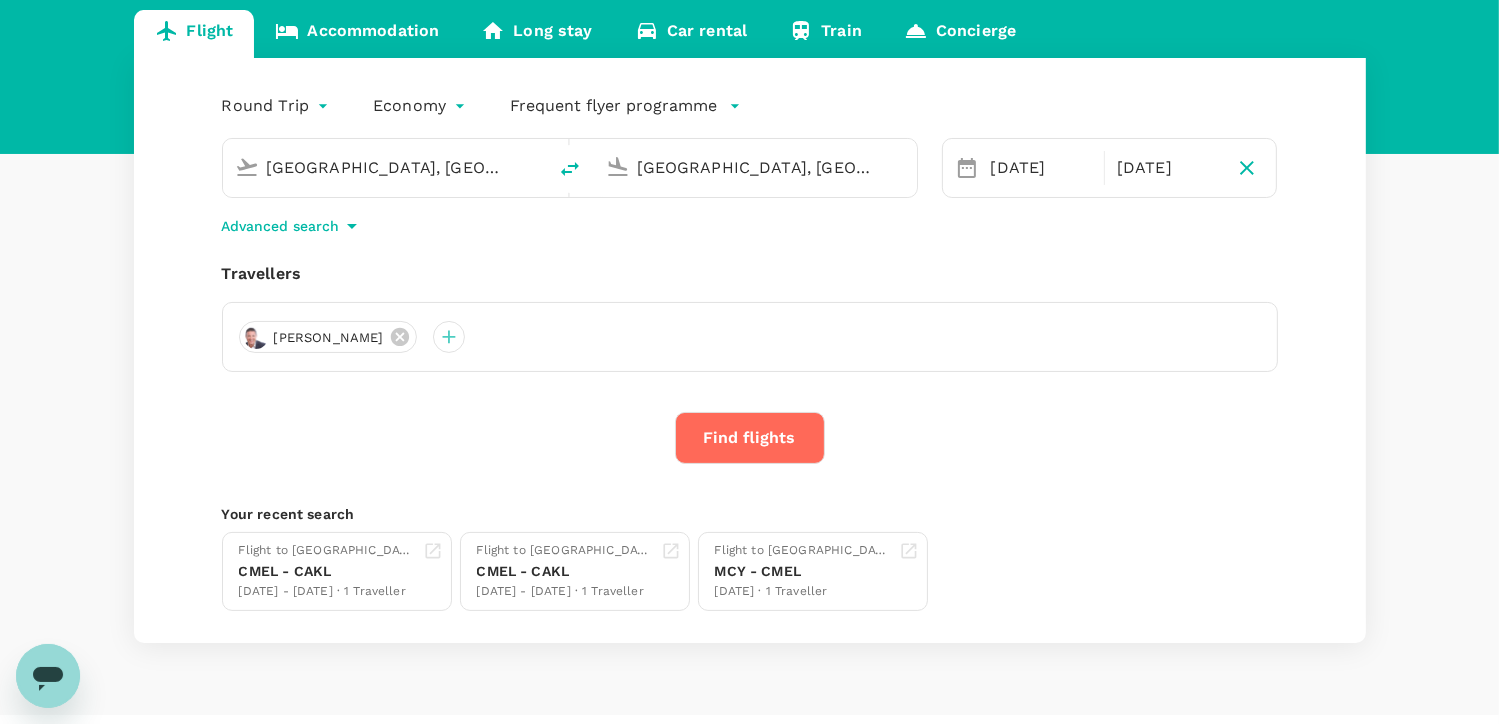 click on "Round Trip roundtrip Economy economy Frequent flyer programme [GEOGRAPHIC_DATA], [GEOGRAPHIC_DATA] (any) [GEOGRAPHIC_DATA], [GEOGRAPHIC_DATA] (any) [DATE] Sep Advanced search Travellers   [PERSON_NAME] Find flights Your recent search Flight to [GEOGRAPHIC_DATA] [GEOGRAPHIC_DATA] - [GEOGRAPHIC_DATA] [DATE] - [DATE] · 1 Traveller Flight to [GEOGRAPHIC_DATA] [GEOGRAPHIC_DATA] - [GEOGRAPHIC_DATA] [DATE] - [DATE] · 1 Traveller Flight to [GEOGRAPHIC_DATA] MCY - CMEL [DATE] · 1 Traveller" at bounding box center (750, 350) 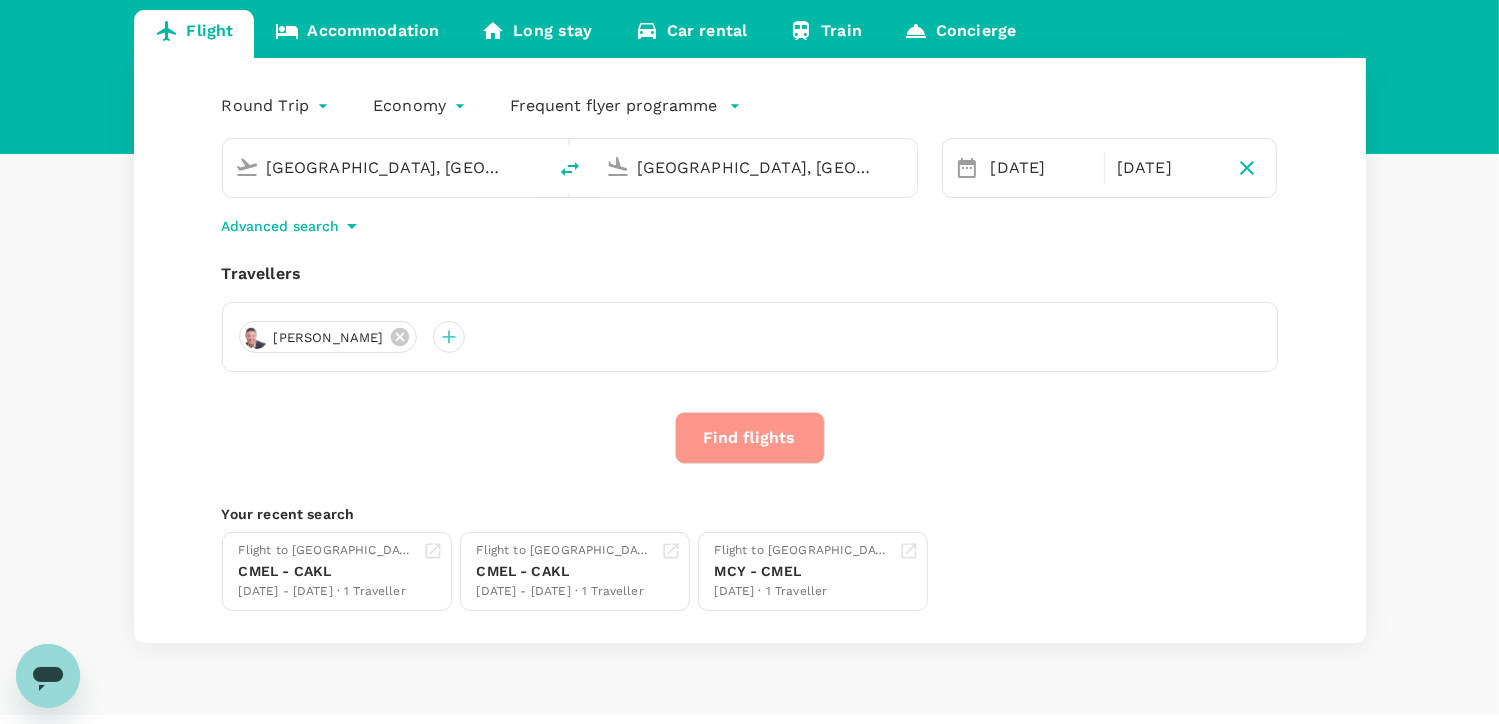 click on "Find flights" at bounding box center (750, 438) 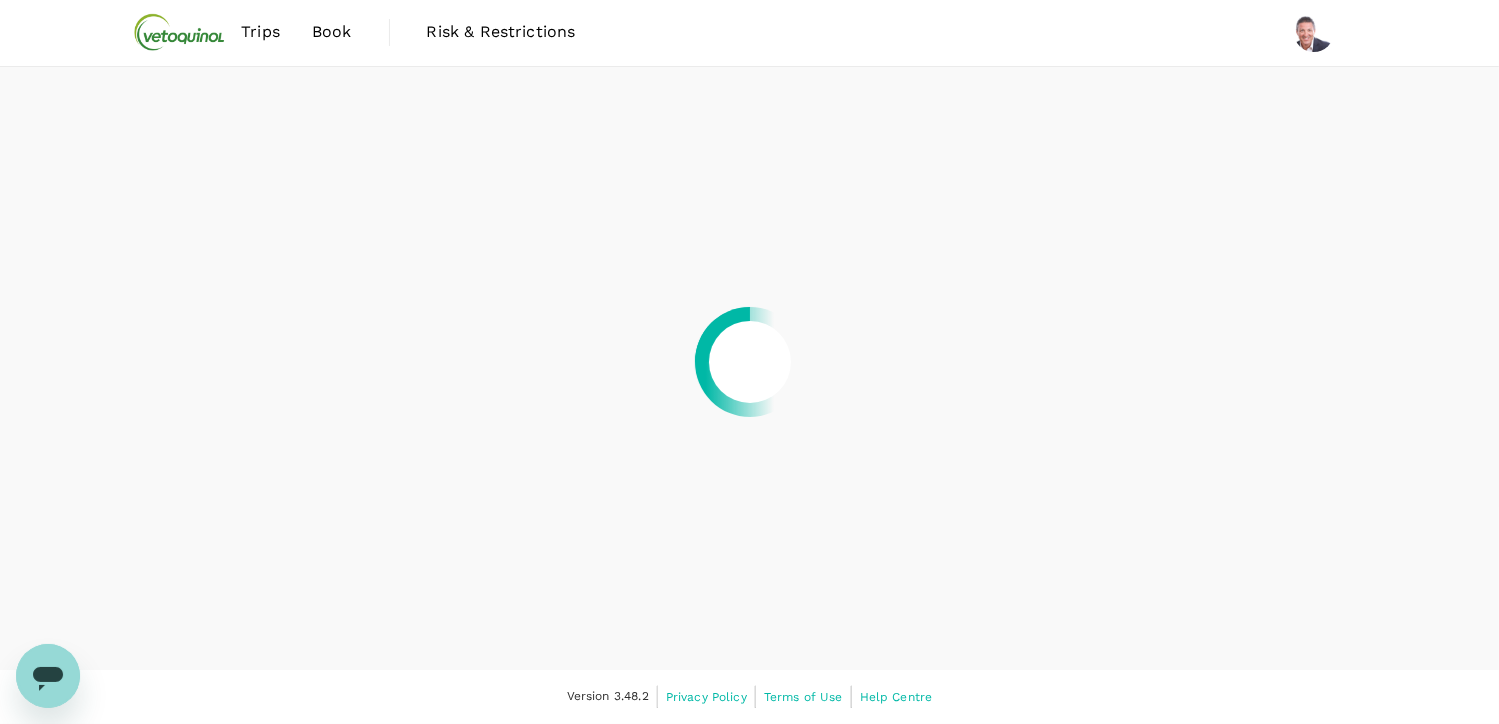 scroll, scrollTop: 0, scrollLeft: 0, axis: both 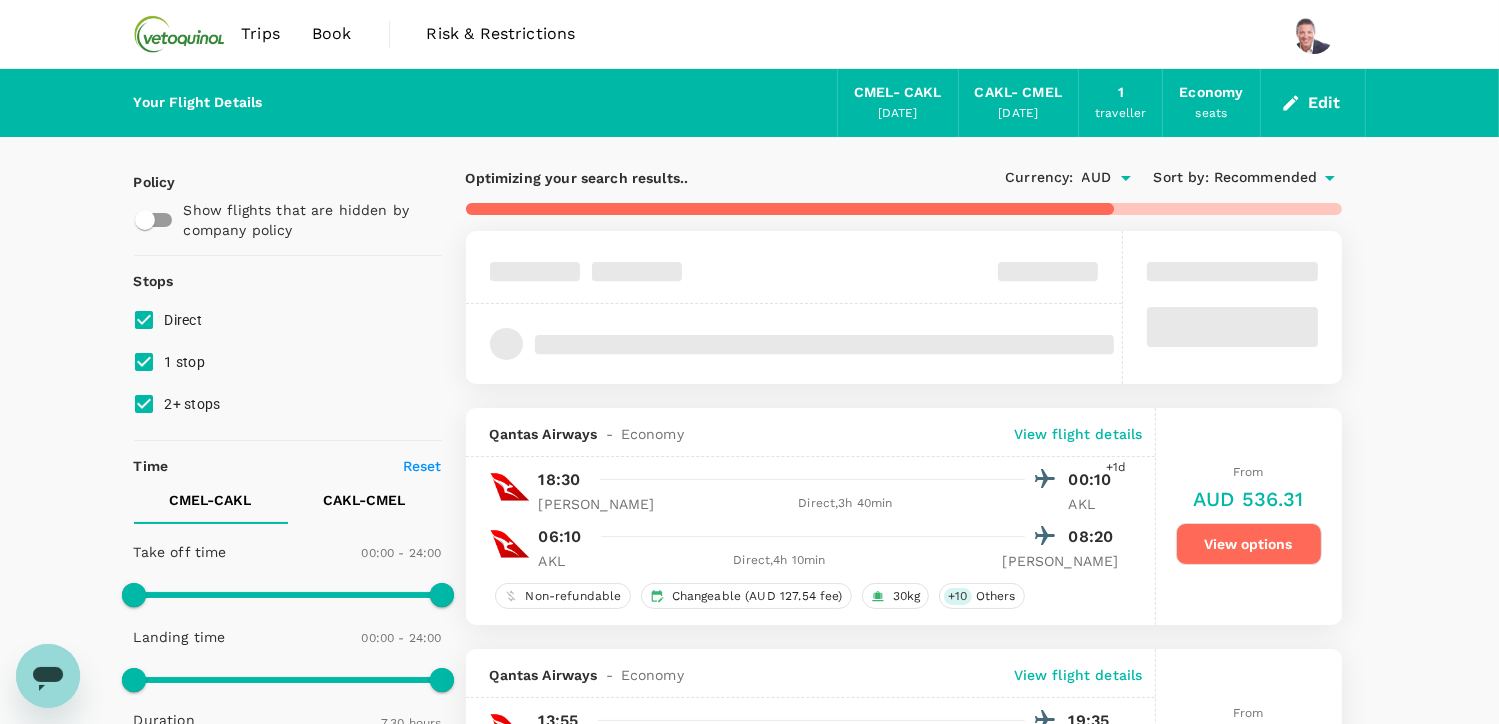 click on "1 stop" at bounding box center [144, 362] 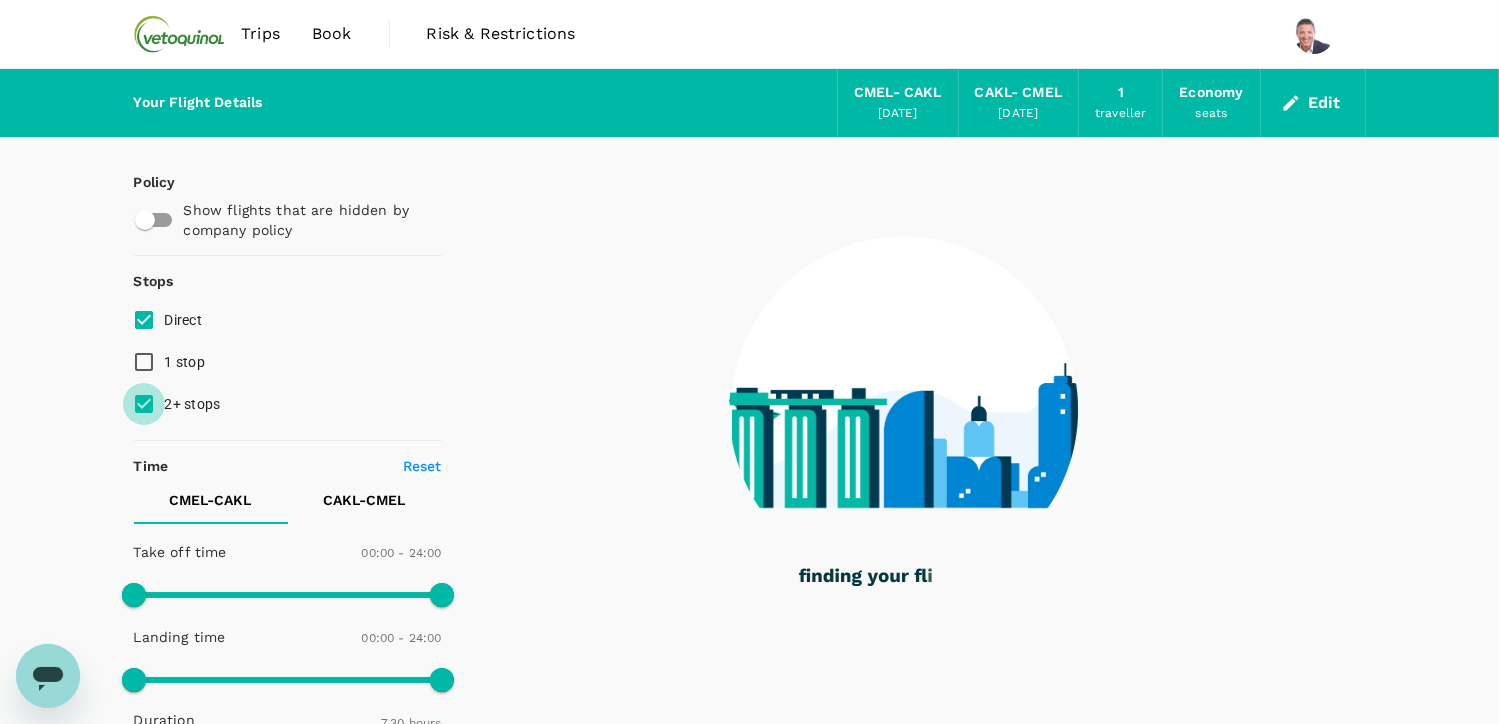 click on "2+ stops" at bounding box center (144, 404) 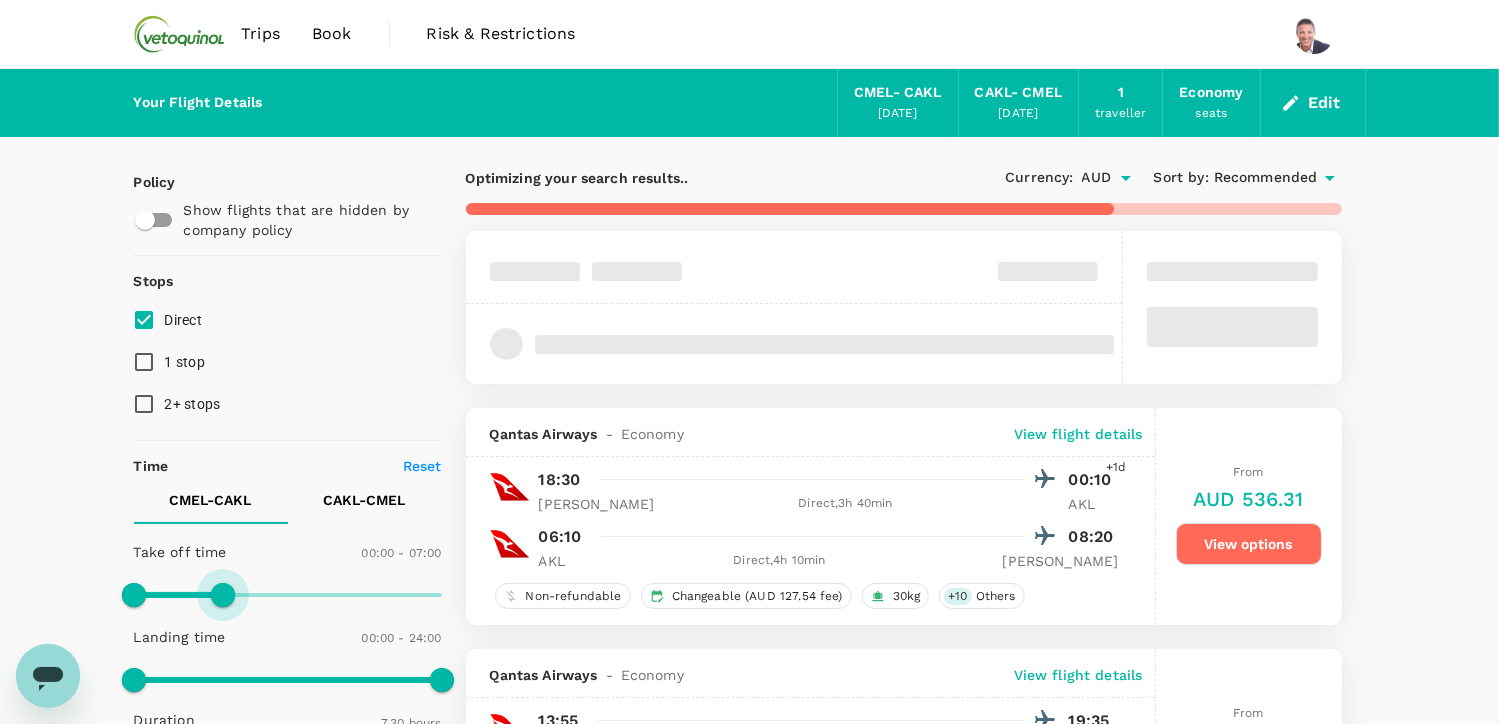 type on "450" 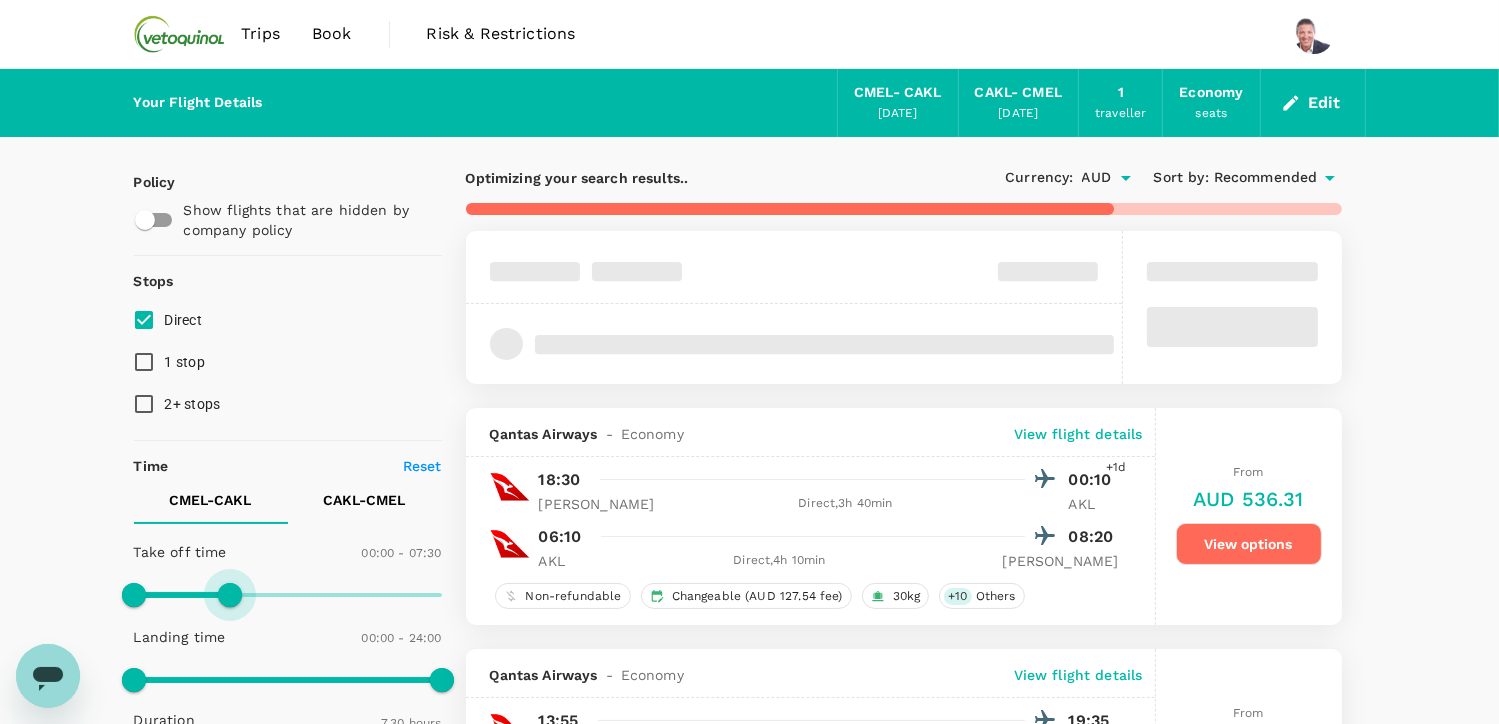 drag, startPoint x: 437, startPoint y: 587, endPoint x: 230, endPoint y: 571, distance: 207.61743 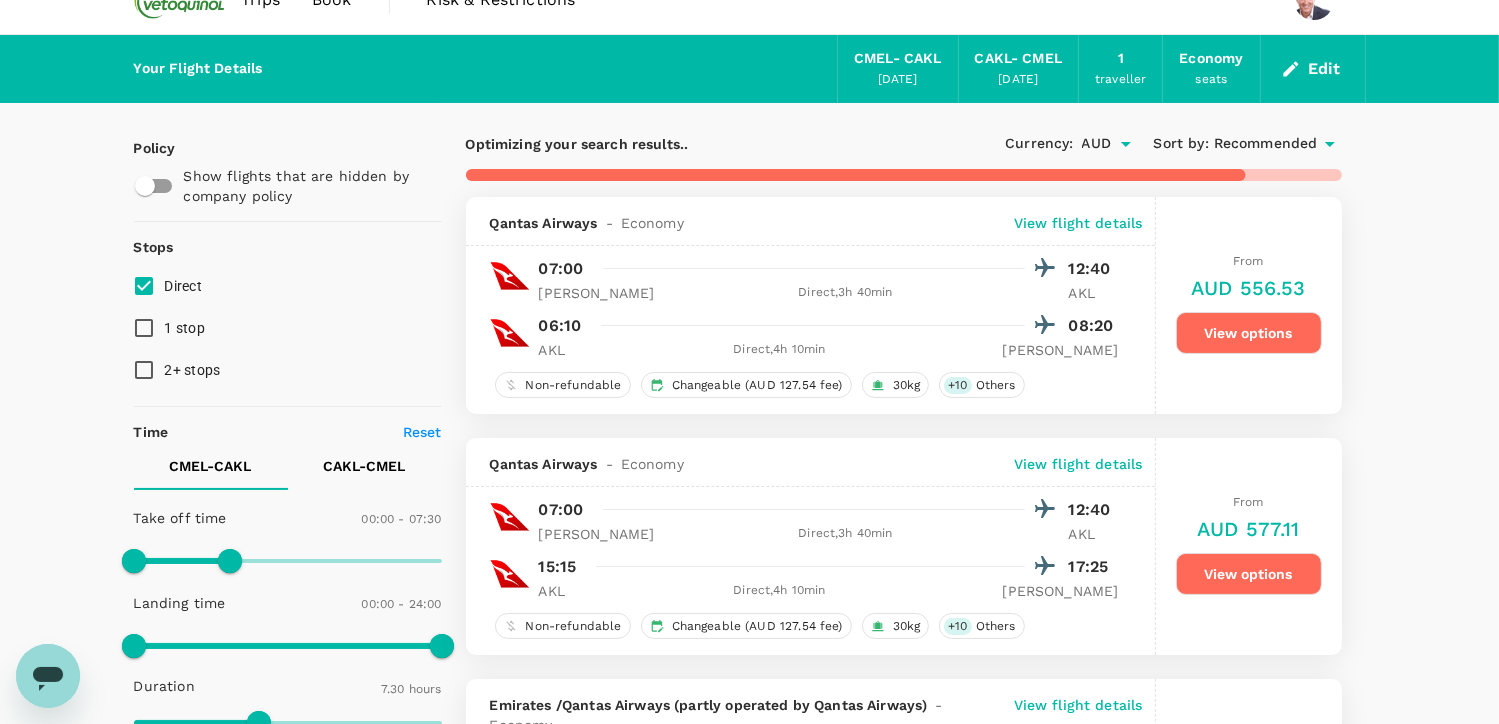 scroll, scrollTop: 0, scrollLeft: 0, axis: both 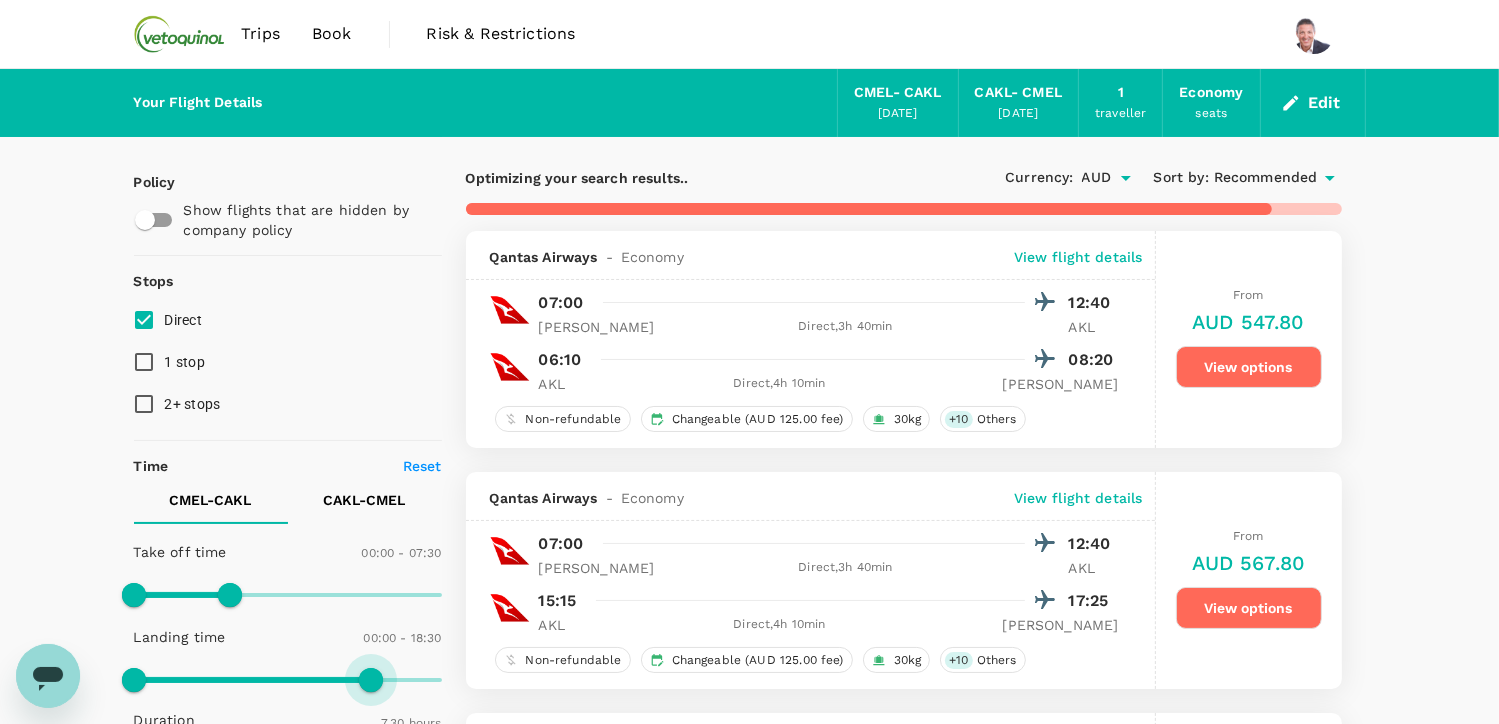 type on "1050" 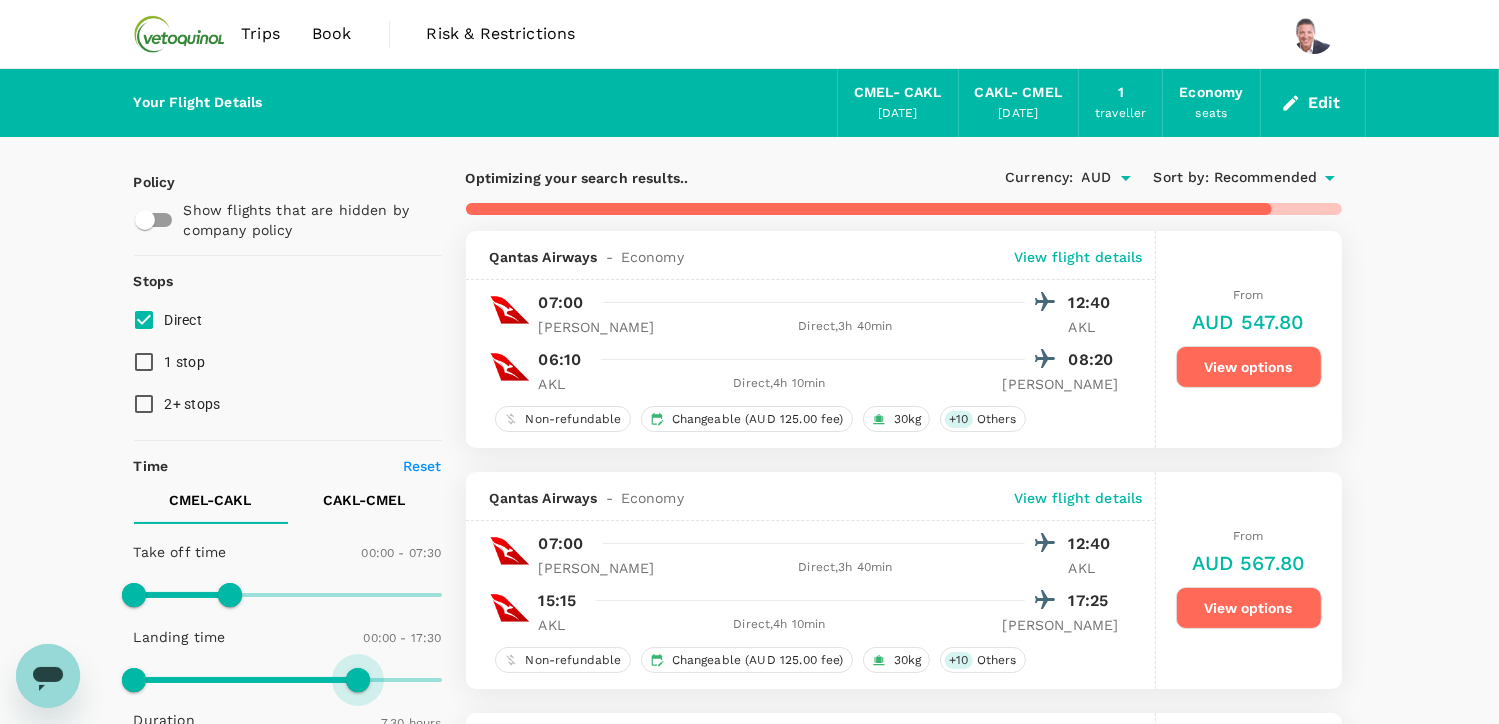 drag, startPoint x: 424, startPoint y: 679, endPoint x: 360, endPoint y: 682, distance: 64.070274 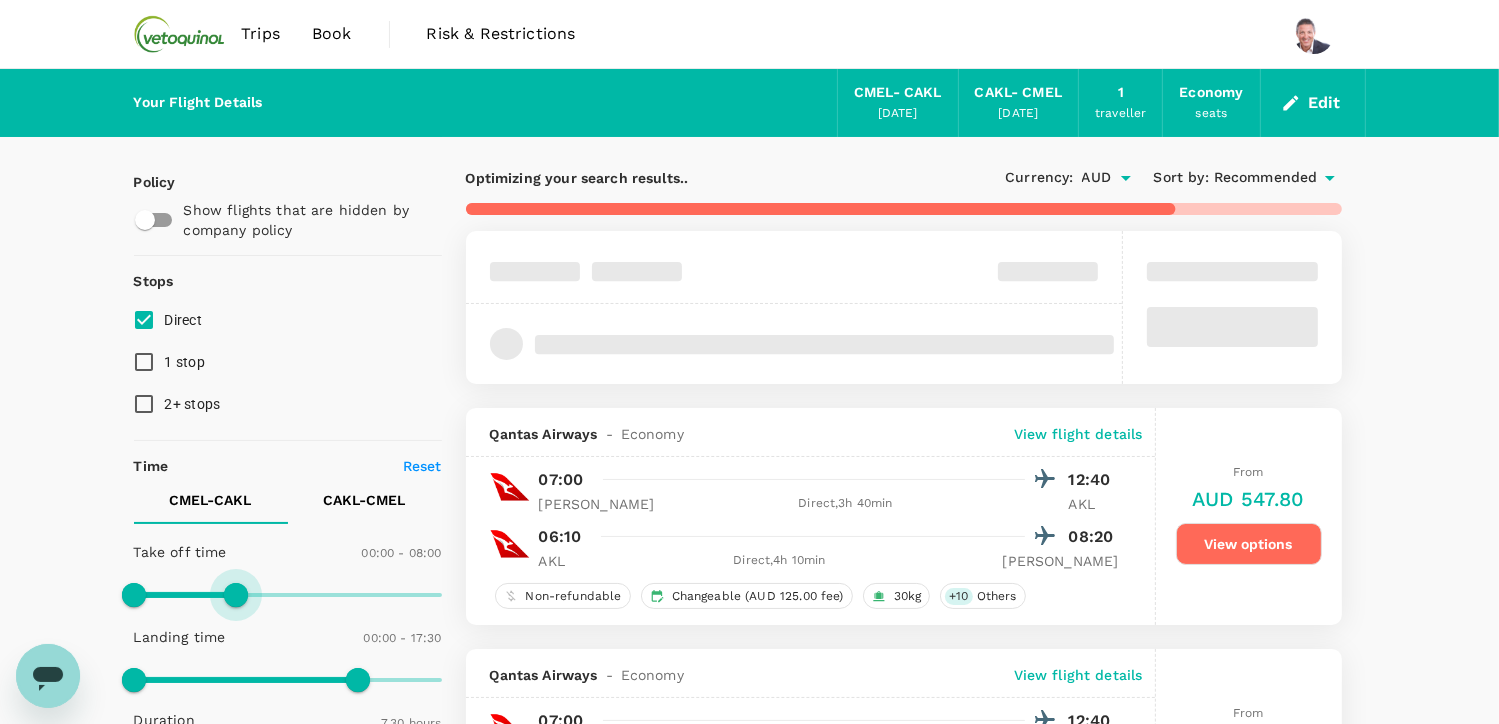 type on "540" 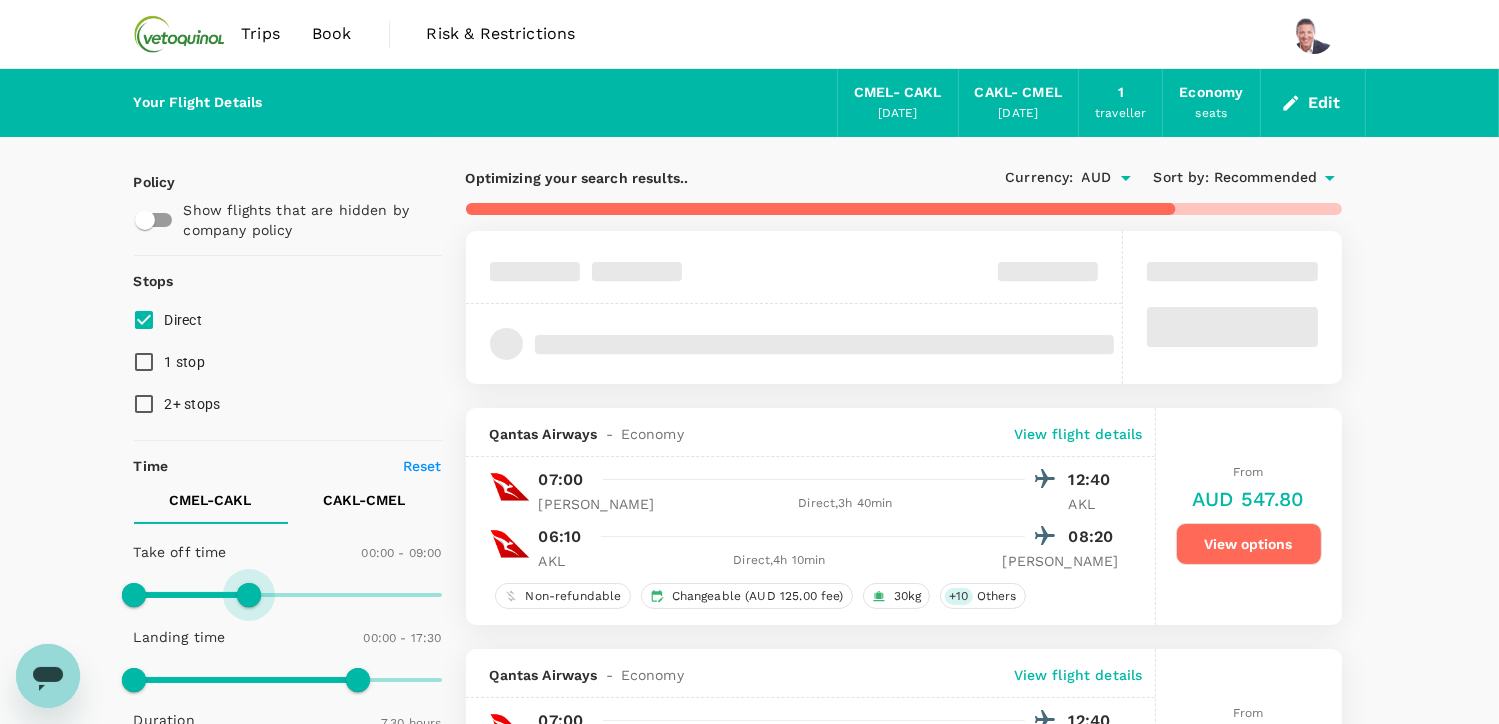 drag, startPoint x: 226, startPoint y: 592, endPoint x: 250, endPoint y: 595, distance: 24.186773 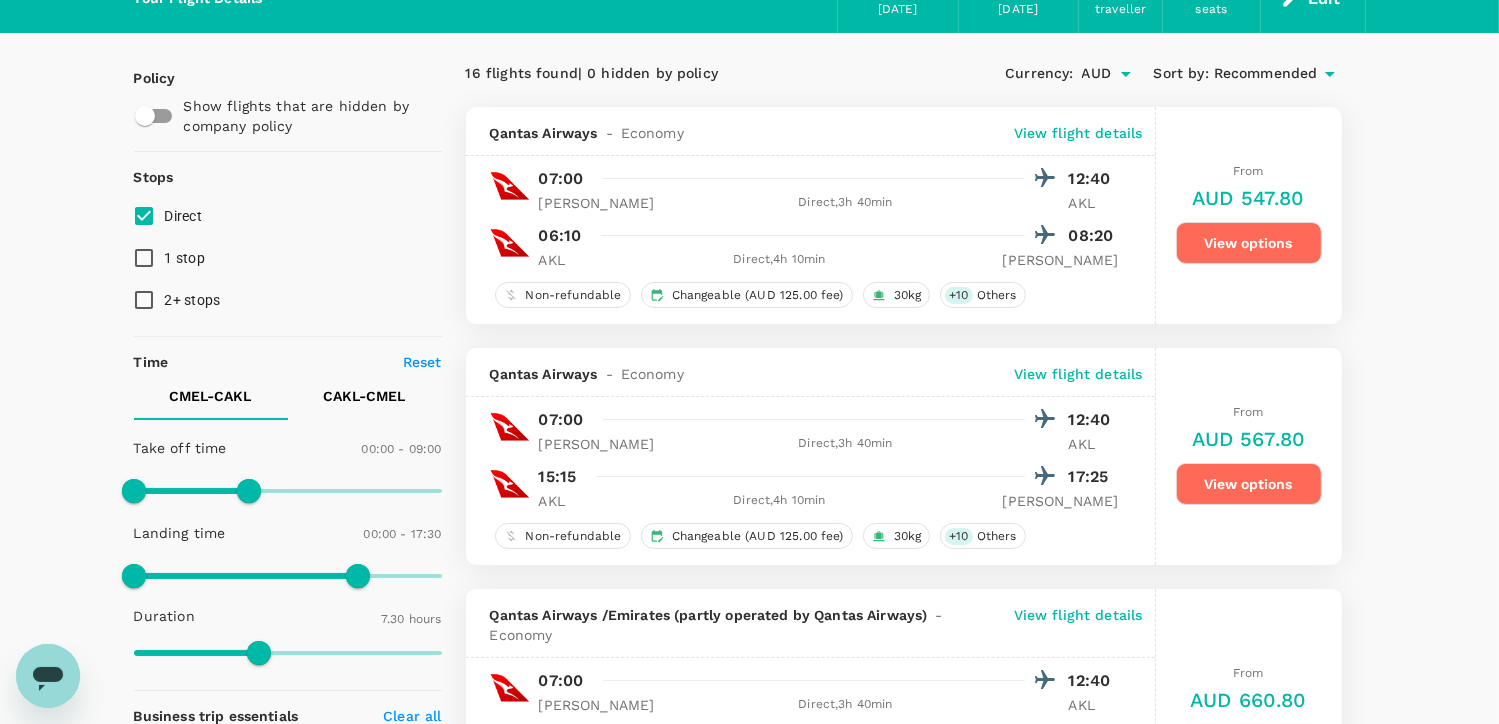 scroll, scrollTop: 100, scrollLeft: 0, axis: vertical 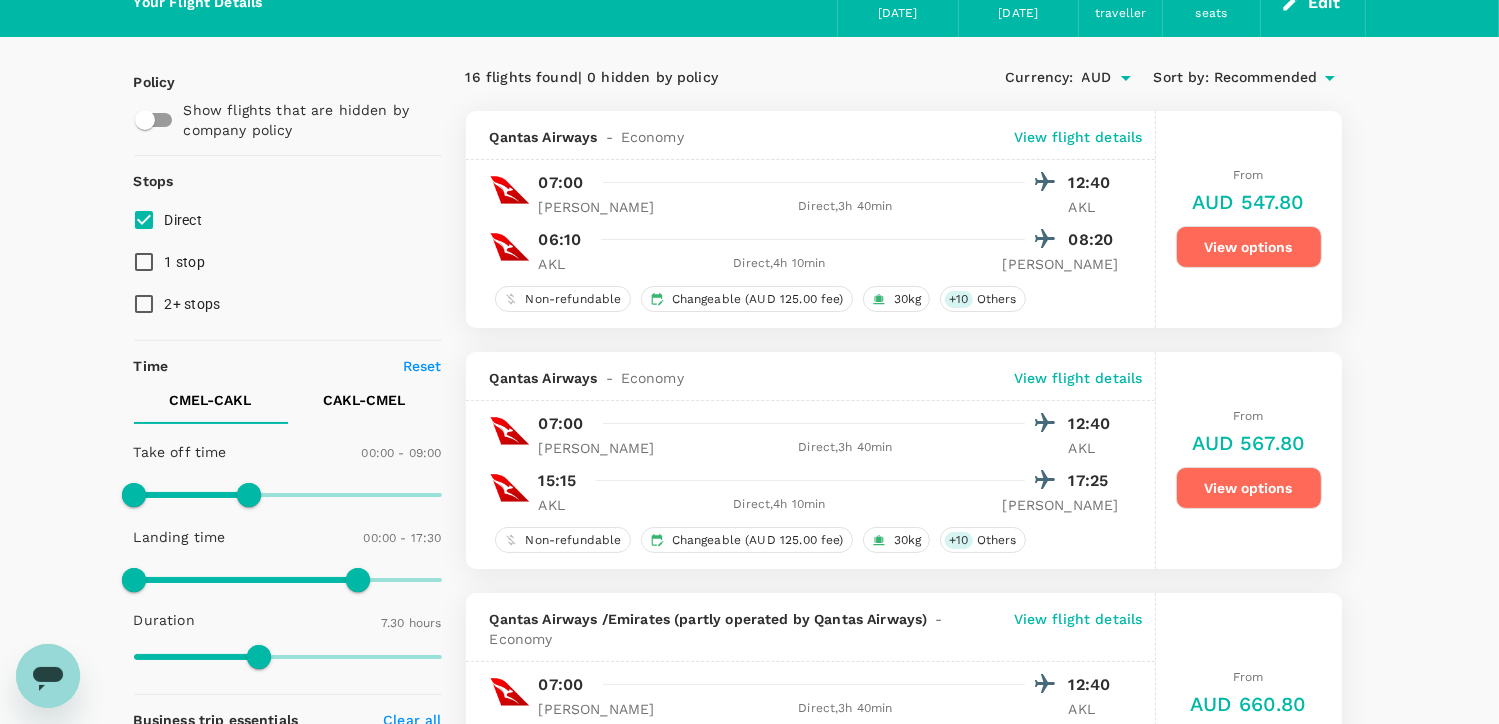 click on "View options" at bounding box center [1249, 488] 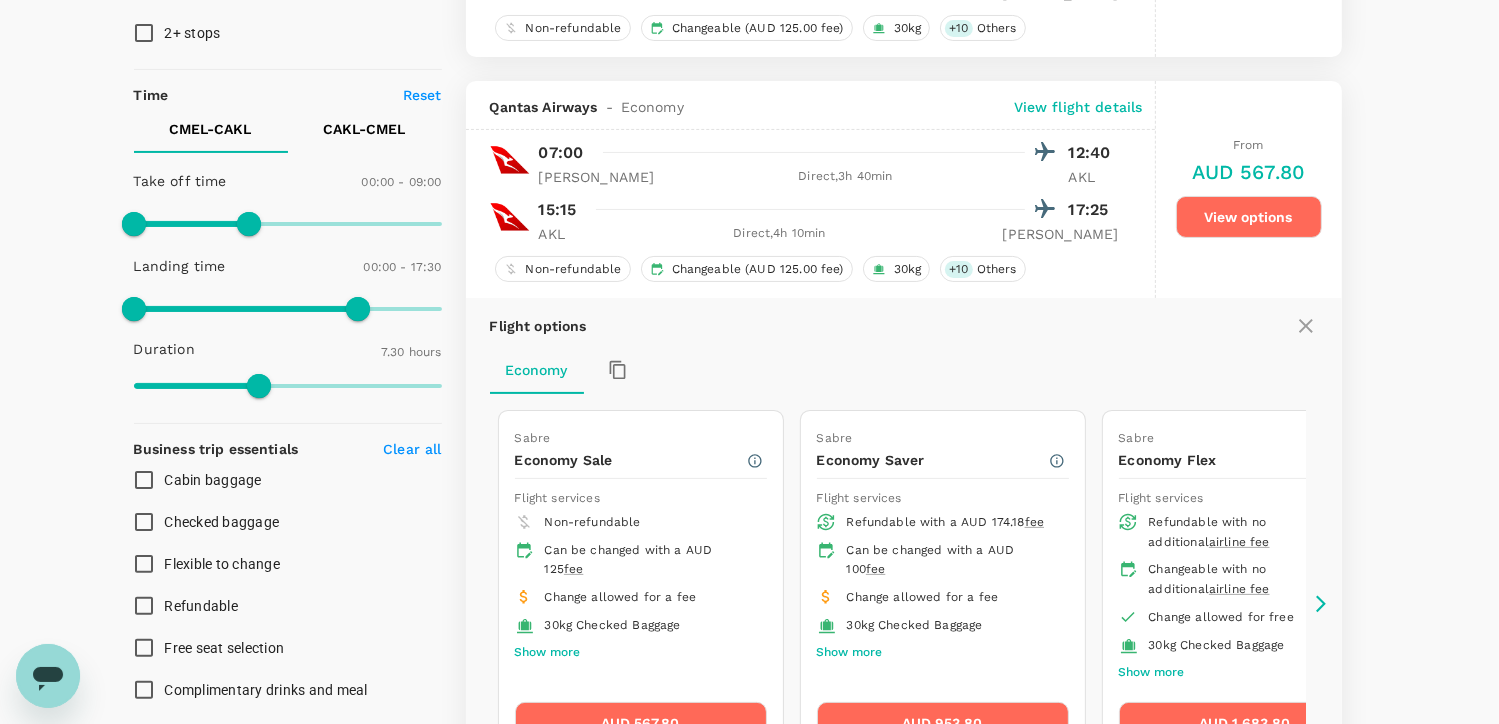 scroll, scrollTop: 452, scrollLeft: 0, axis: vertical 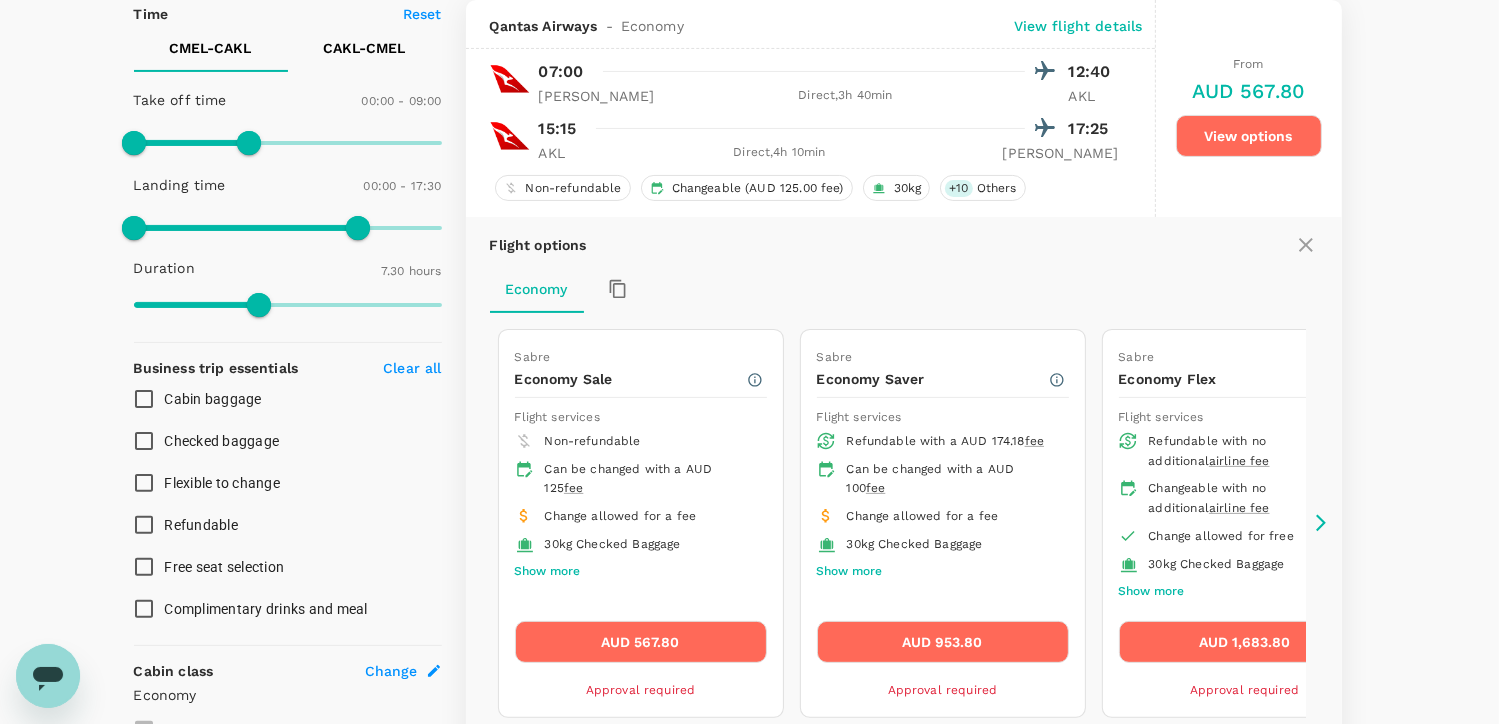click on "AUD 567.80" at bounding box center (641, 642) 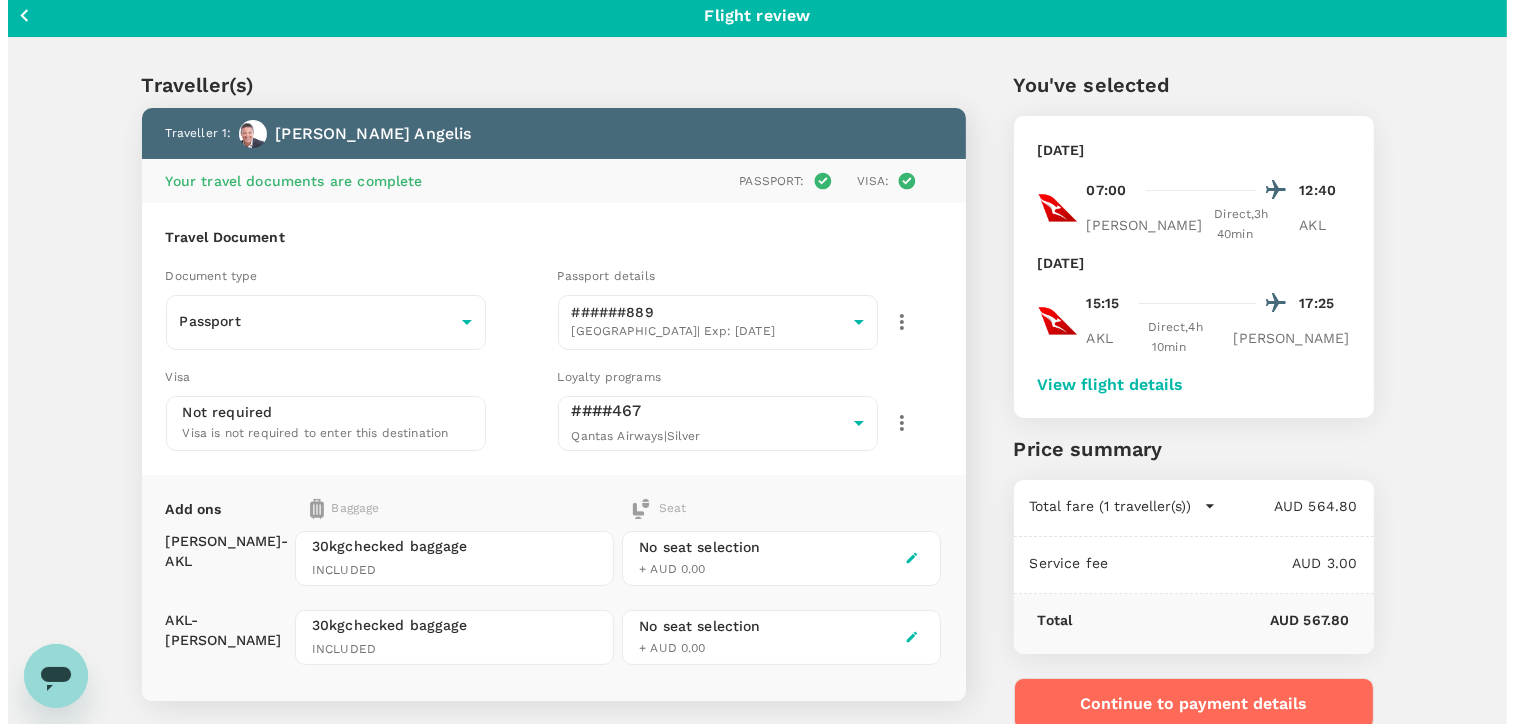 scroll, scrollTop: 200, scrollLeft: 0, axis: vertical 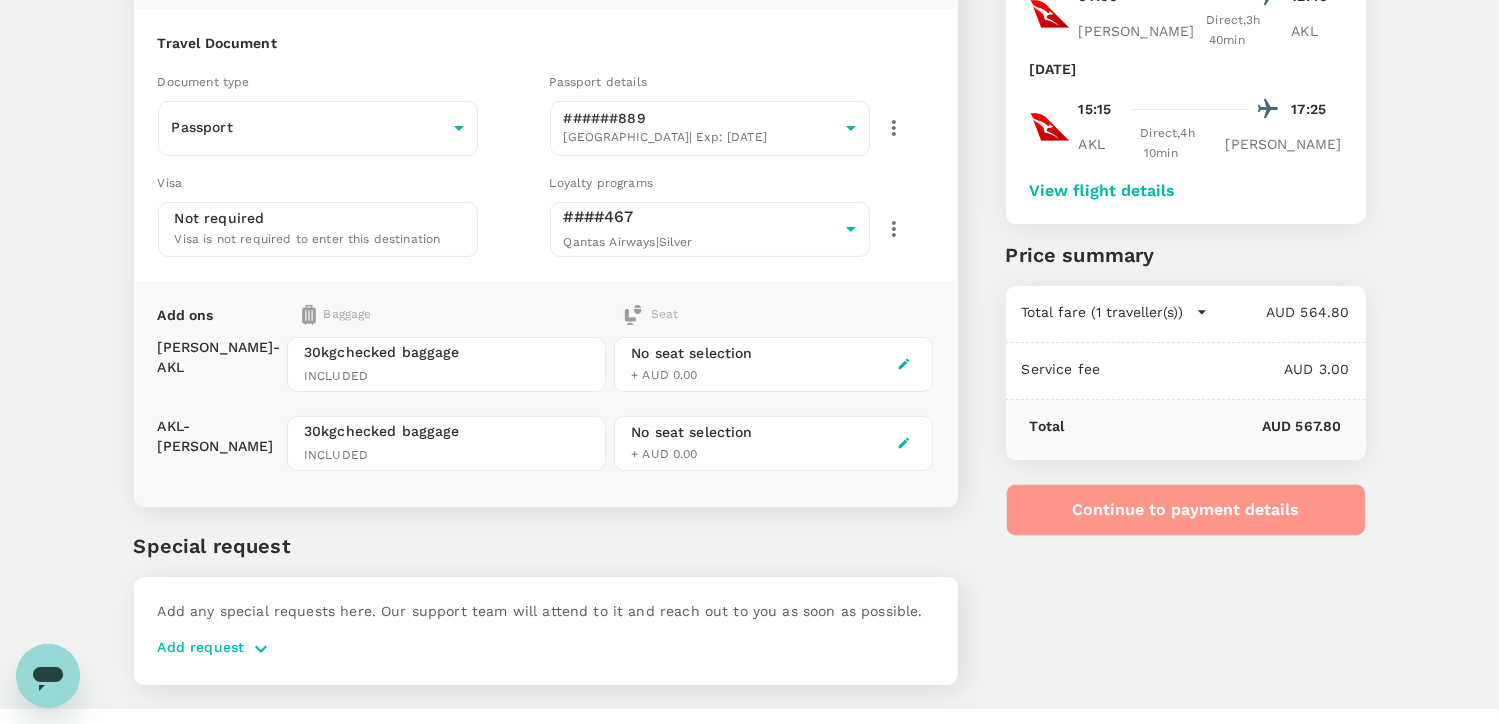 click on "Continue to payment details" at bounding box center [1186, 510] 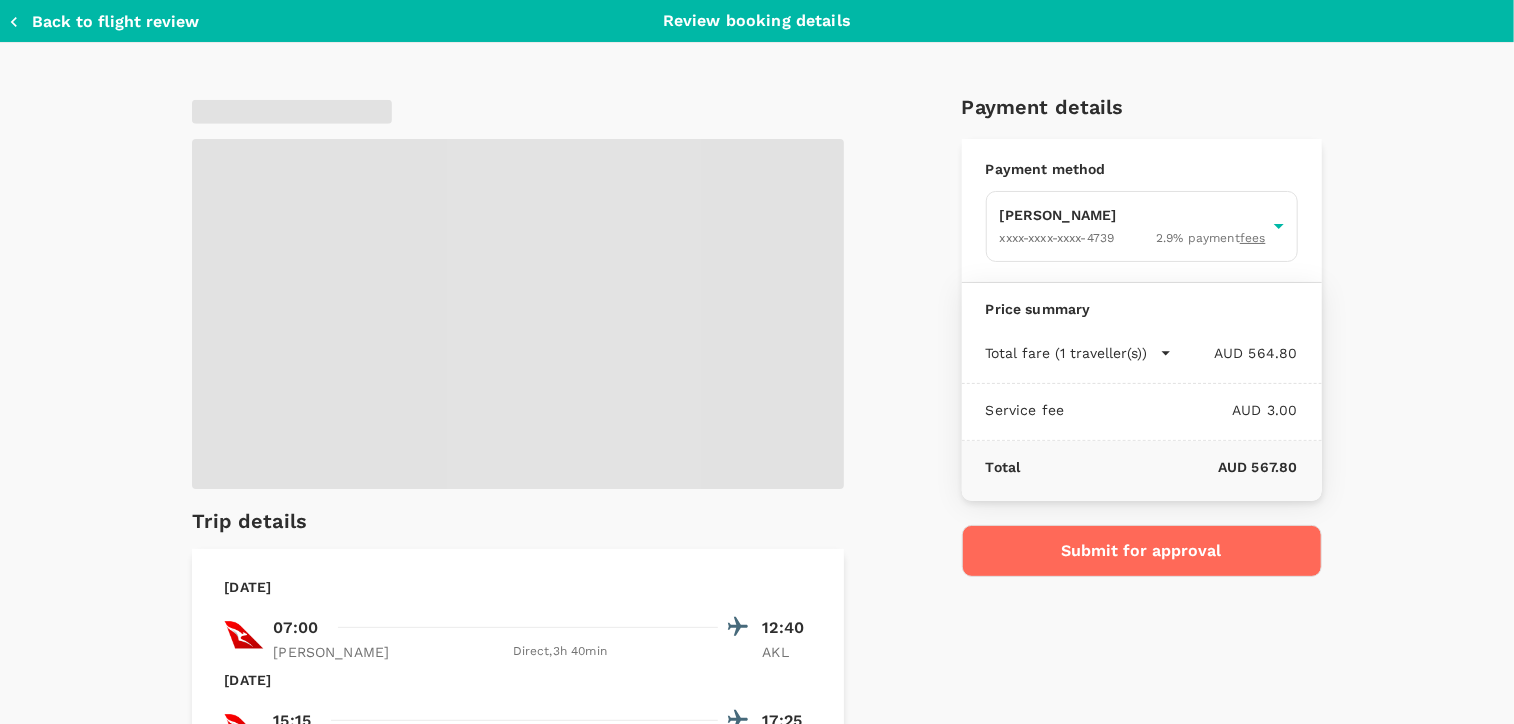 type on "9f808810-a072-4b22-9386-3894c51f3c3c" 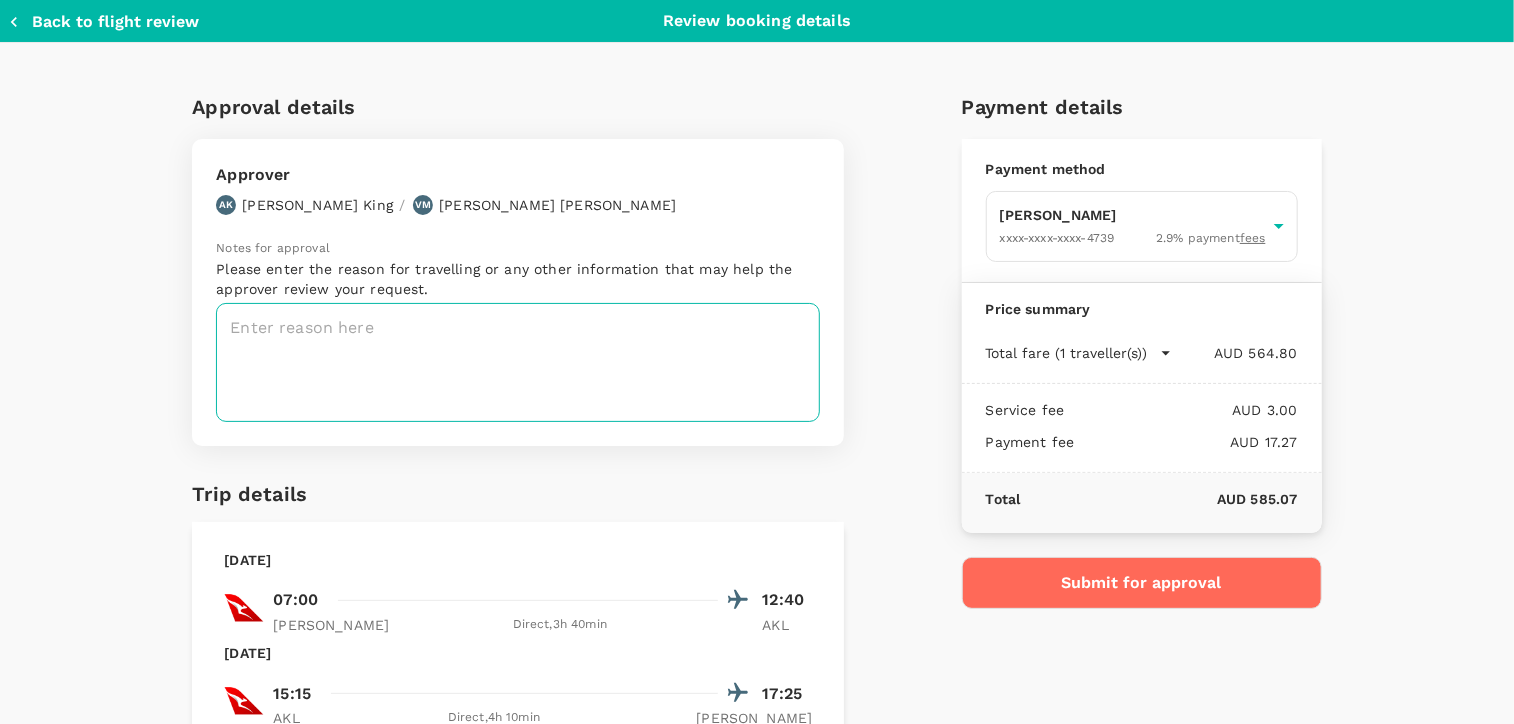 click at bounding box center [518, 362] 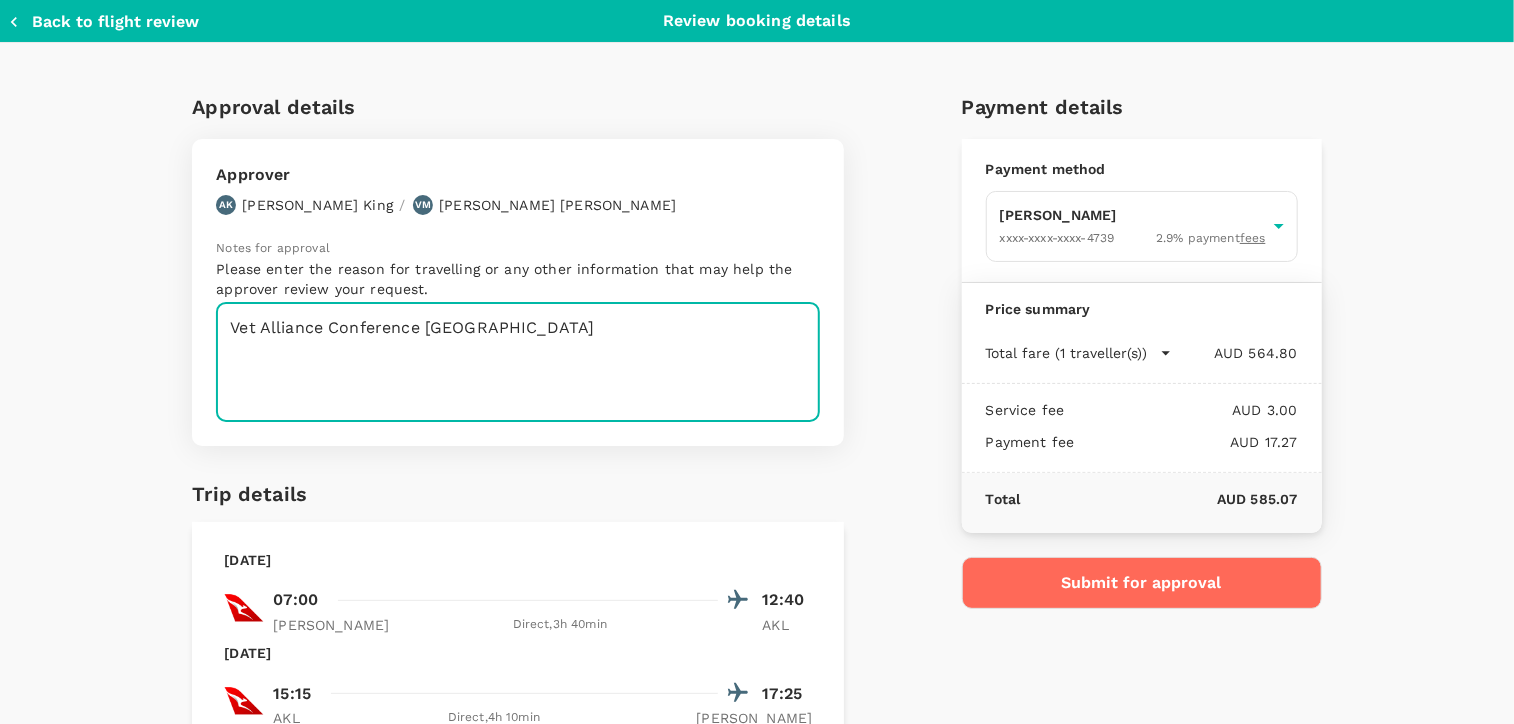 type on "Vet Alliance Conference [GEOGRAPHIC_DATA]" 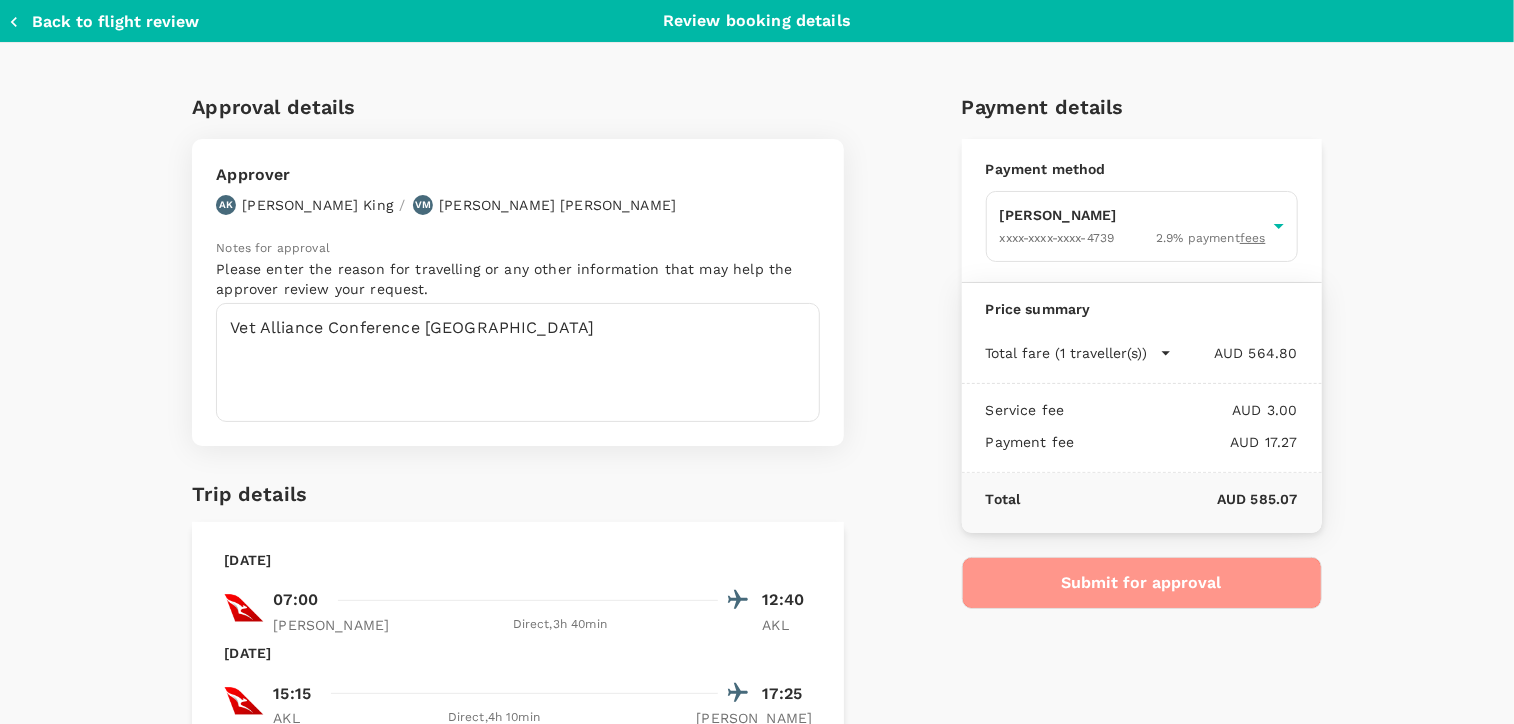 click on "Submit for approval" at bounding box center (1142, 583) 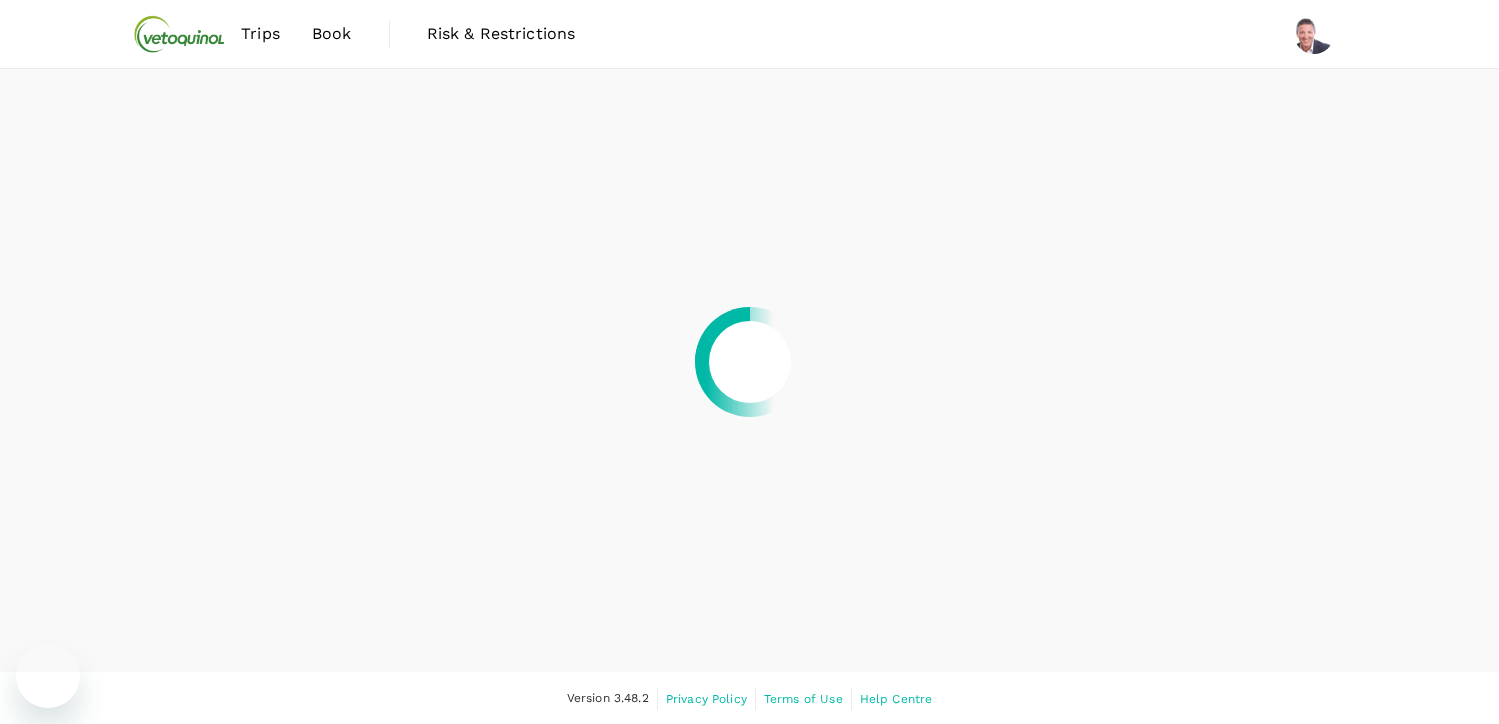 scroll, scrollTop: 0, scrollLeft: 0, axis: both 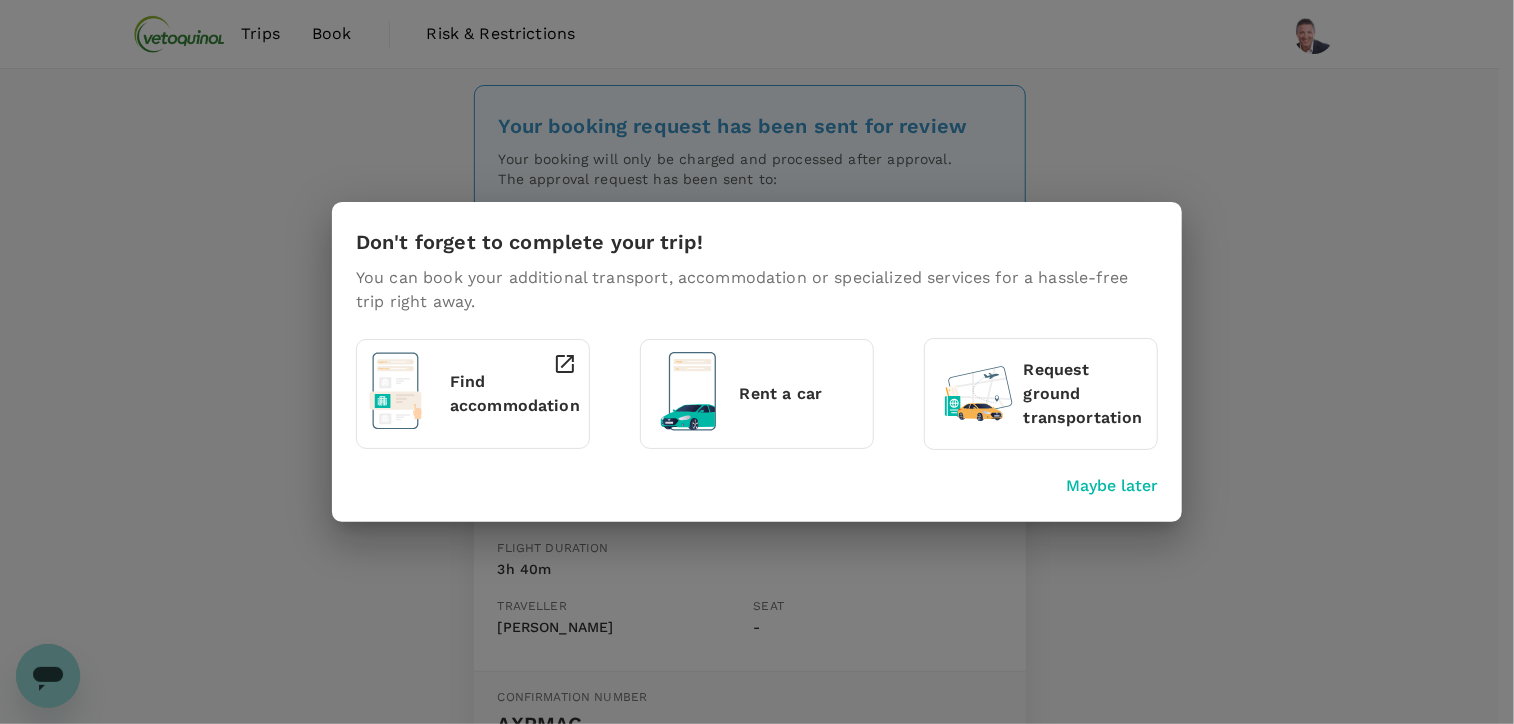 click on "Maybe later" at bounding box center (1112, 486) 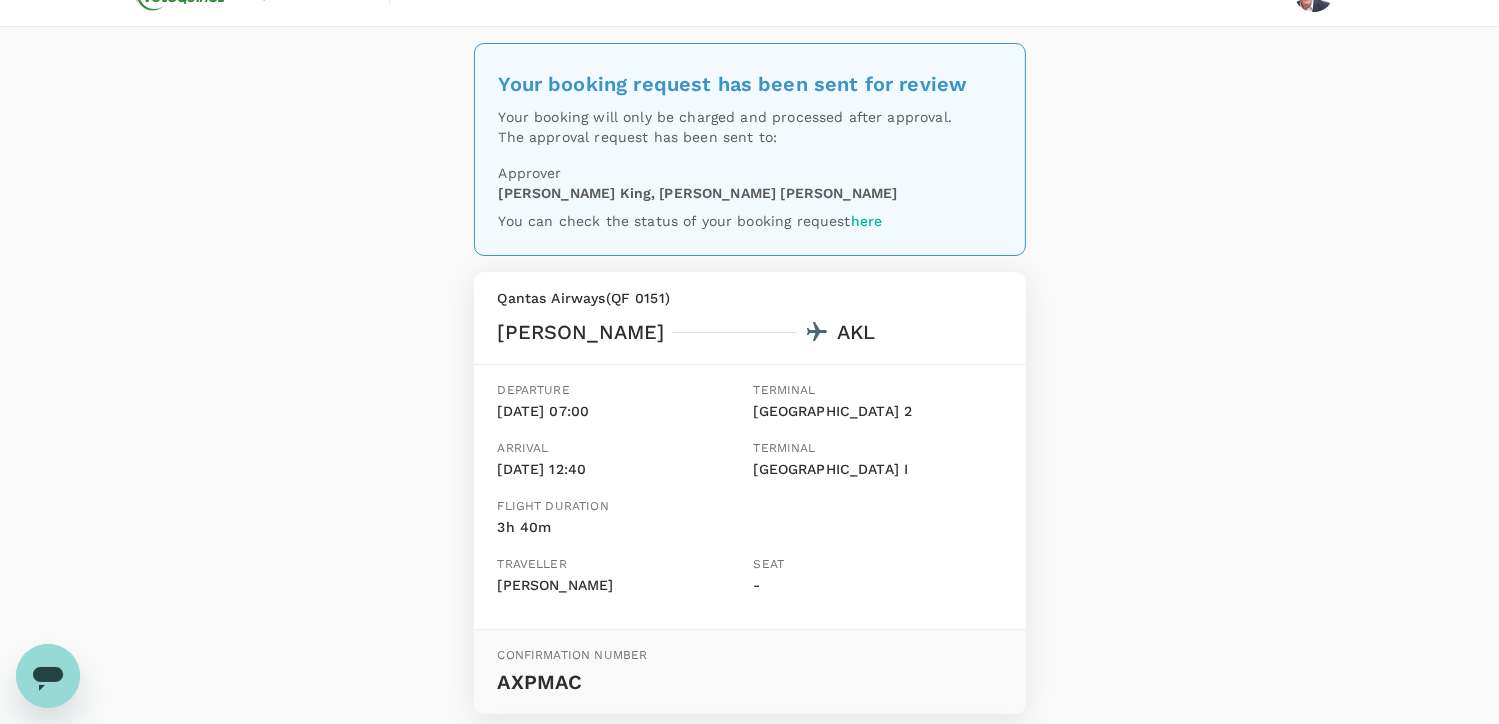 scroll, scrollTop: 0, scrollLeft: 0, axis: both 